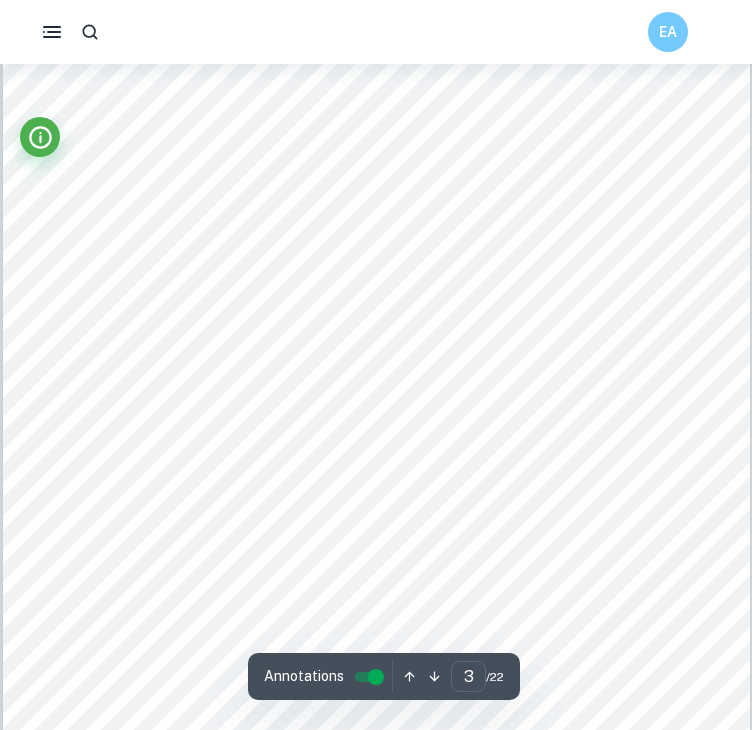 scroll, scrollTop: 2414, scrollLeft: 0, axis: vertical 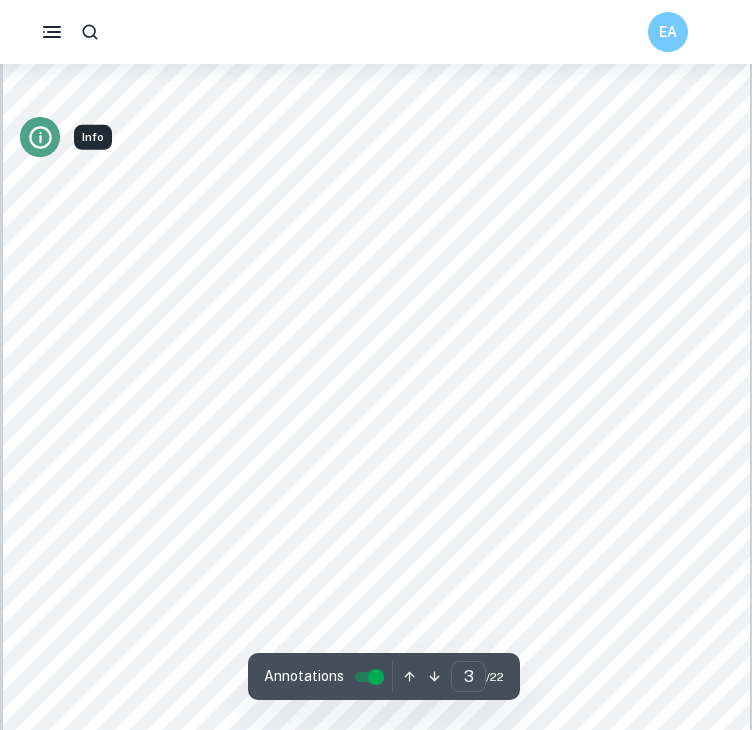 click 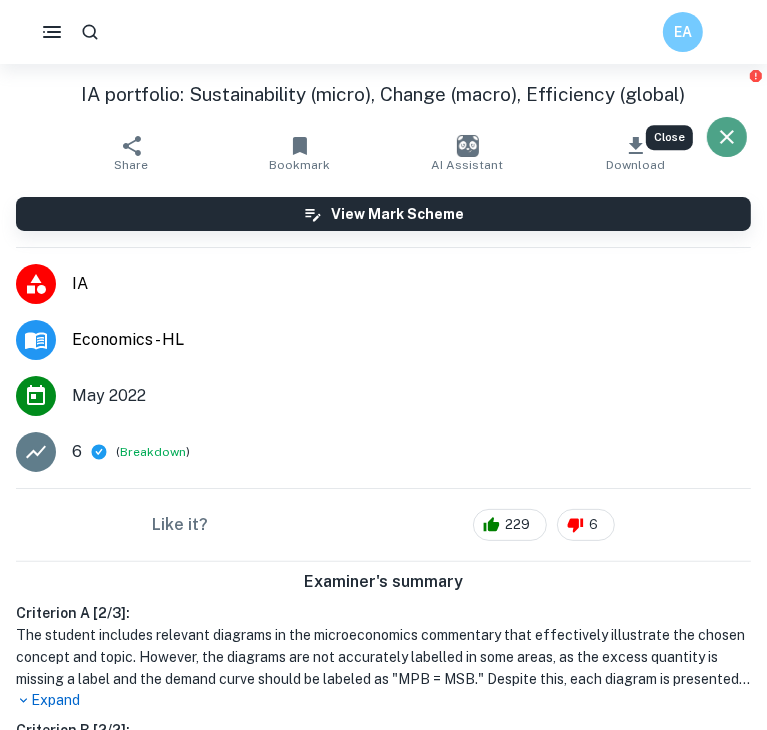 click at bounding box center (727, 137) 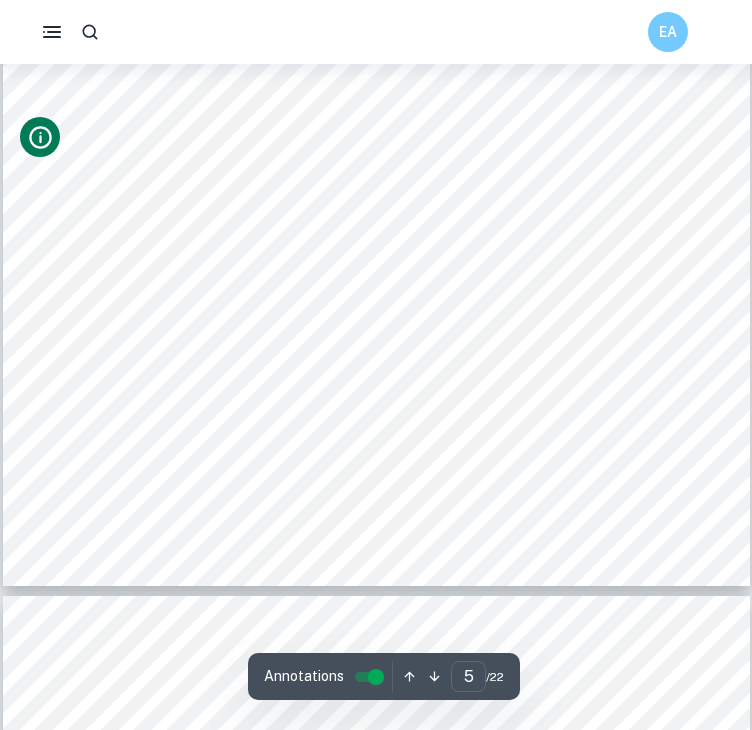scroll, scrollTop: 4600, scrollLeft: 0, axis: vertical 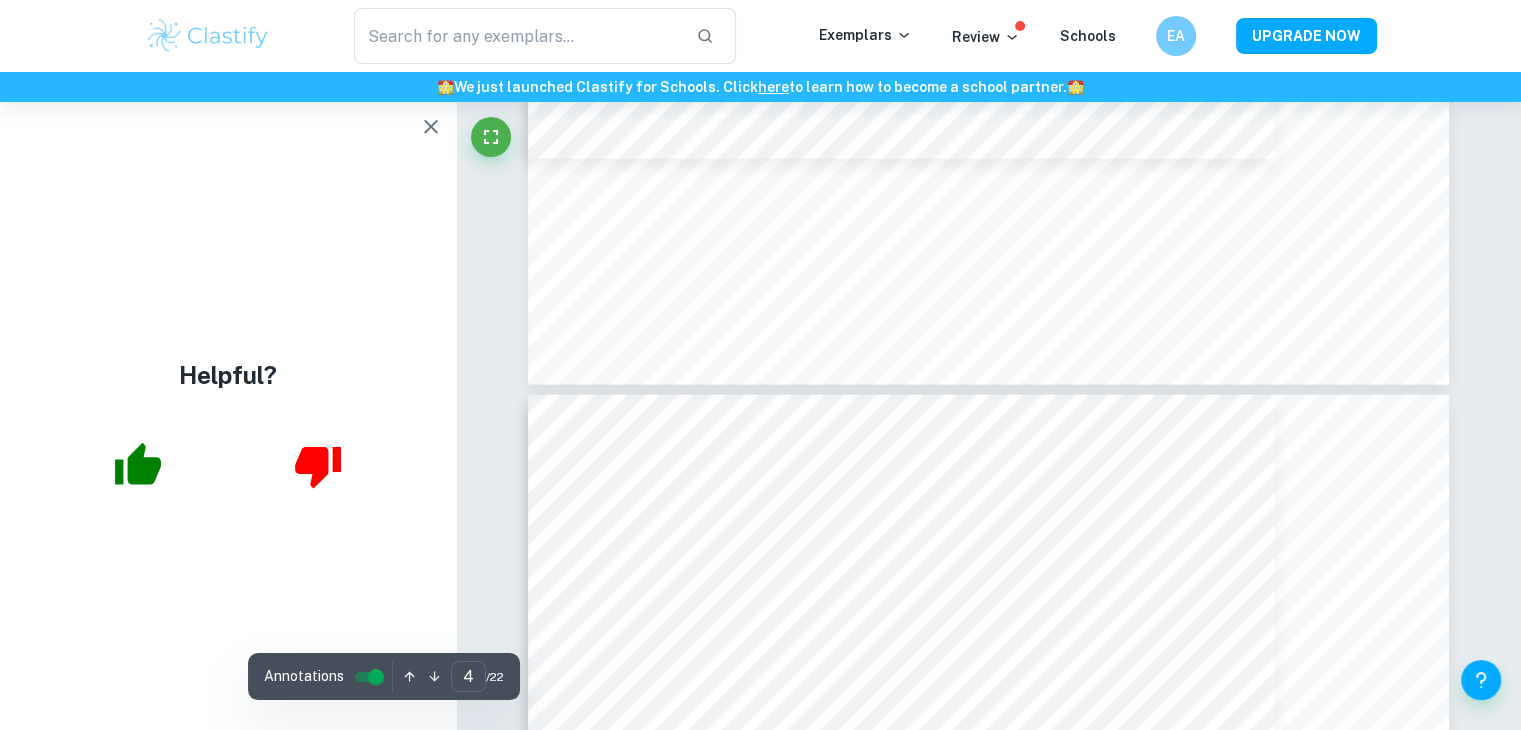 type on "5" 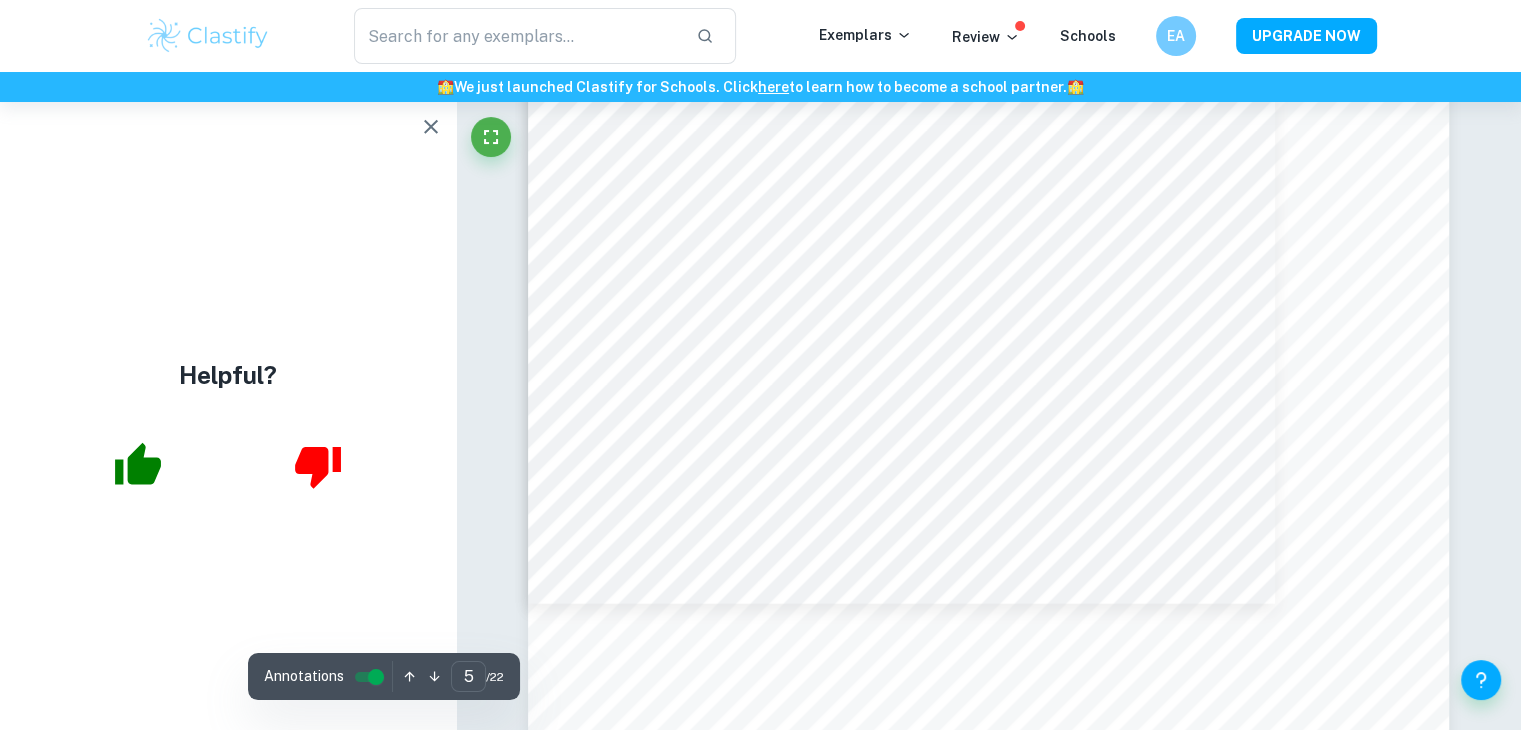 scroll, scrollTop: 5540, scrollLeft: 0, axis: vertical 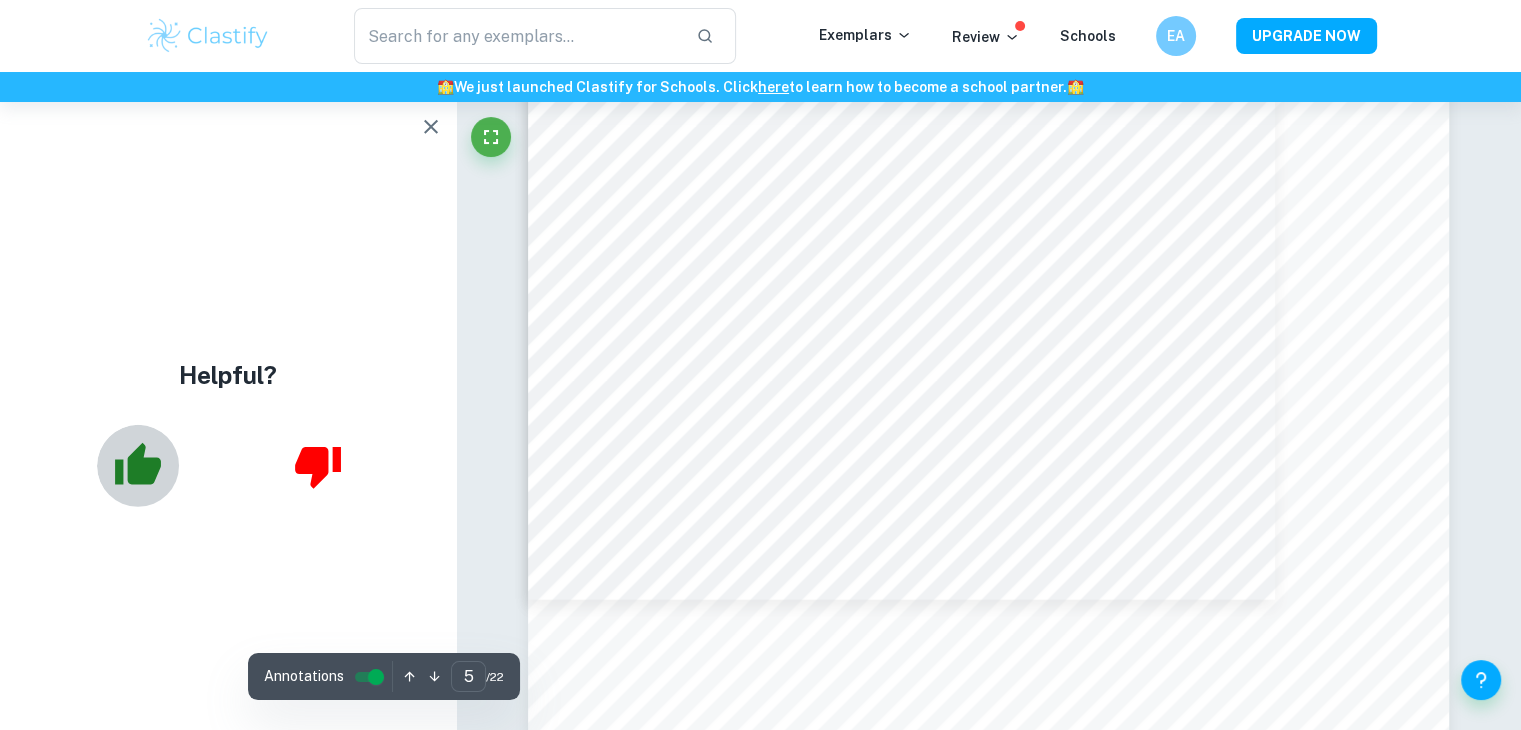 click at bounding box center [138, 466] 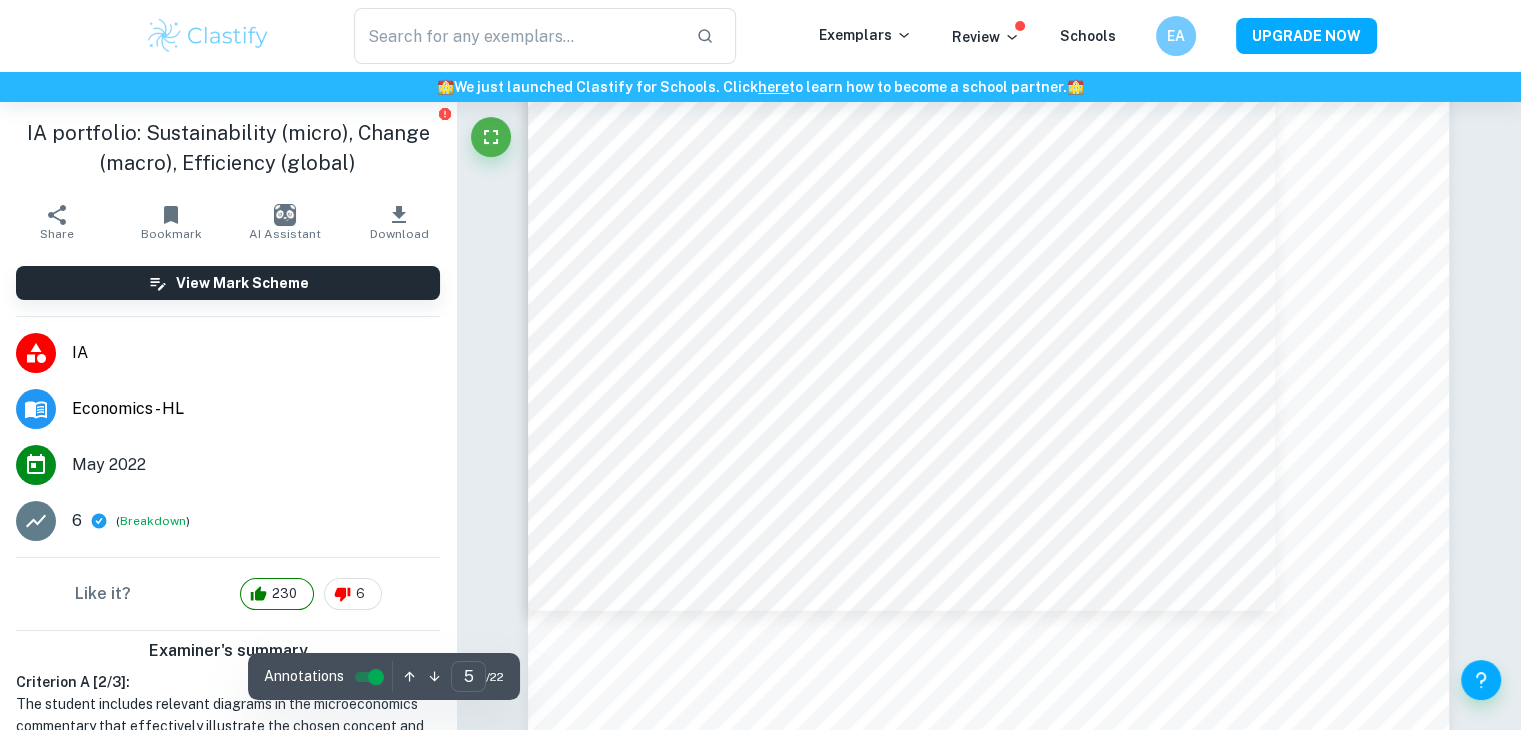 scroll, scrollTop: 5531, scrollLeft: 0, axis: vertical 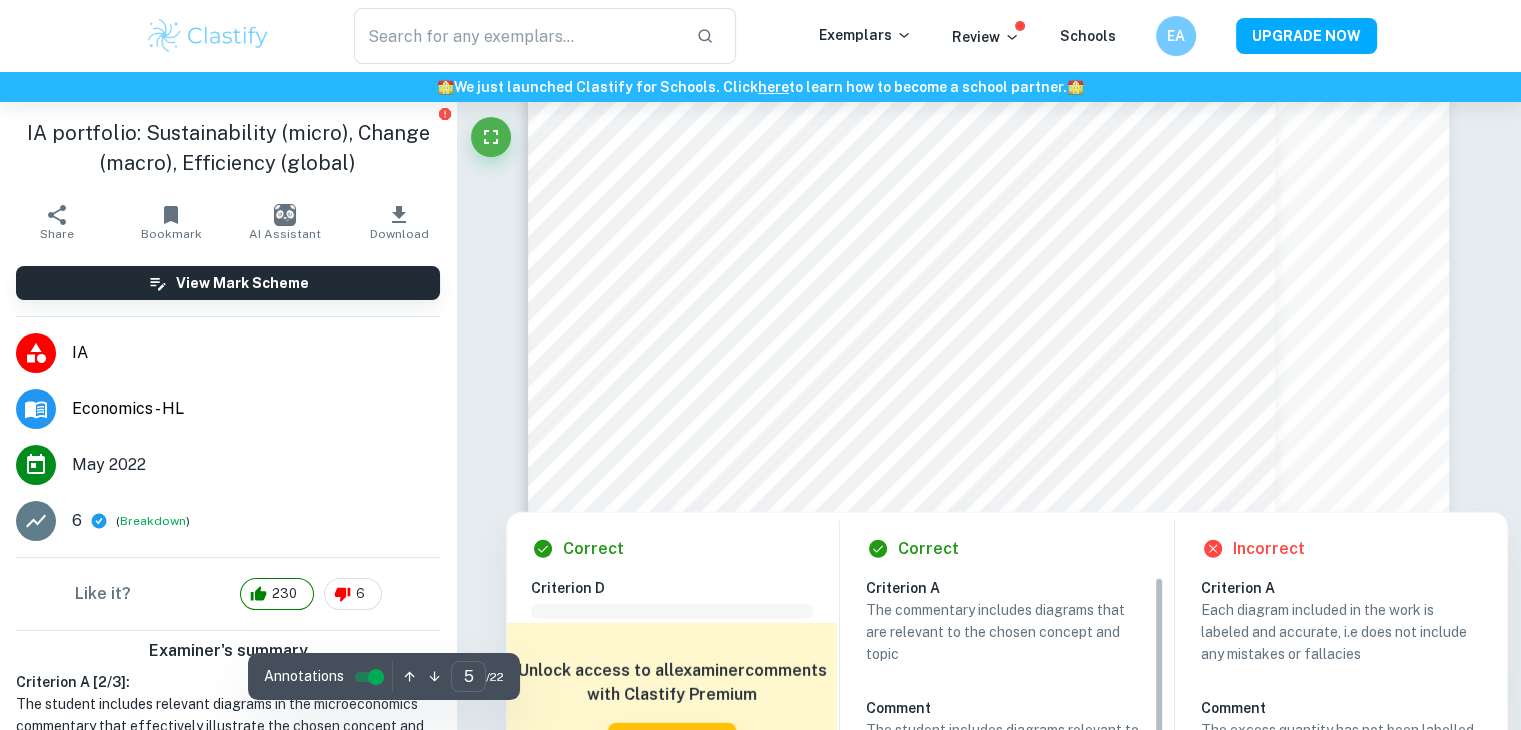 click on "Correct Criterion A The commentary includes diagrams that are relevant to the chosen concept and topic Comment The student includes diagrams relevant to the chosen concept and topic in the microeconomics commentary. Figure 1 illustrates the current market for oil, depicting the welfare loss as MPC is greater than MSC. Figure 2 shows the oil market after the carbon tax imposition, highlighting the changes in production costs and the resulting shift in equilibrium output and price. Written by Roxanne Ask Clai" at bounding box center [1007, 766] 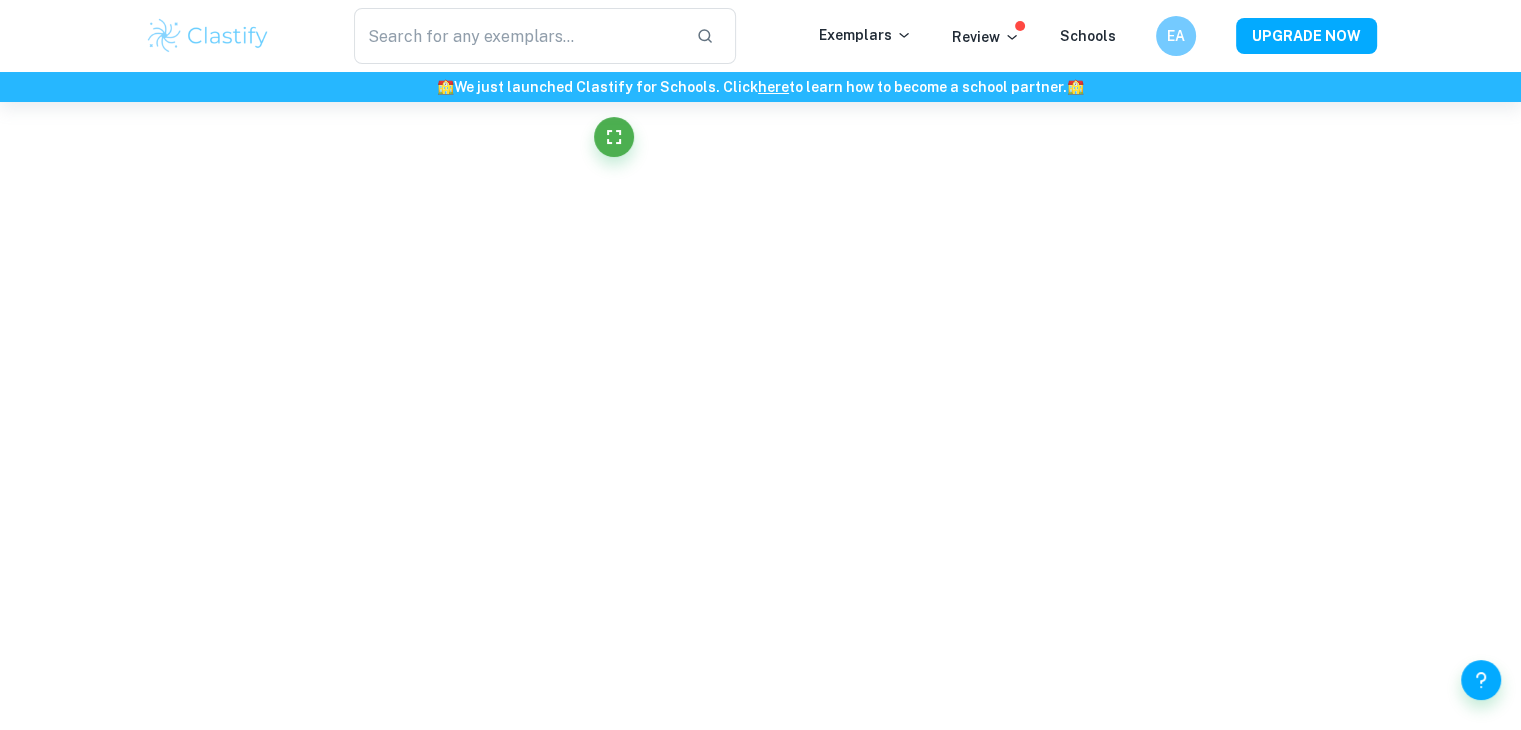 scroll, scrollTop: 5563, scrollLeft: 0, axis: vertical 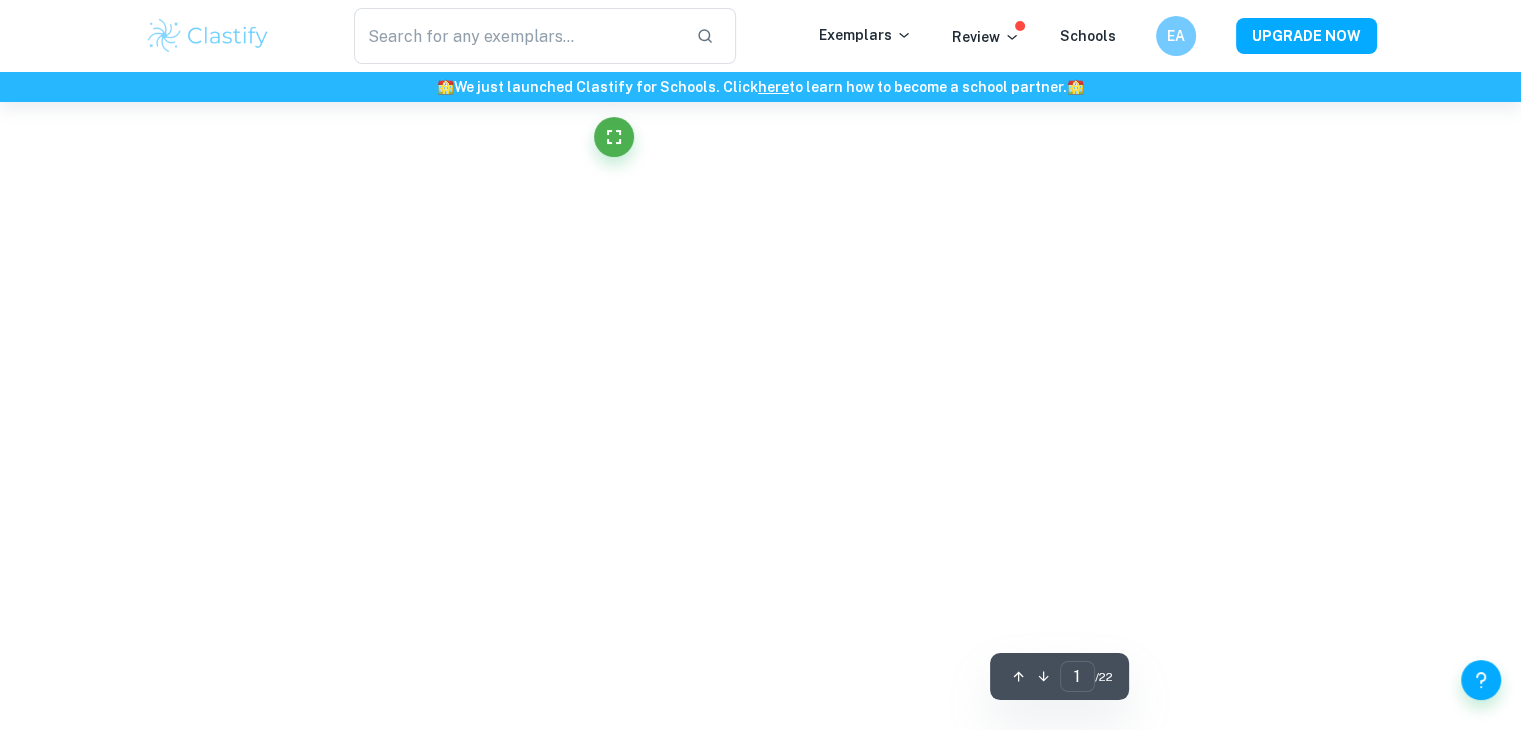 type on "5" 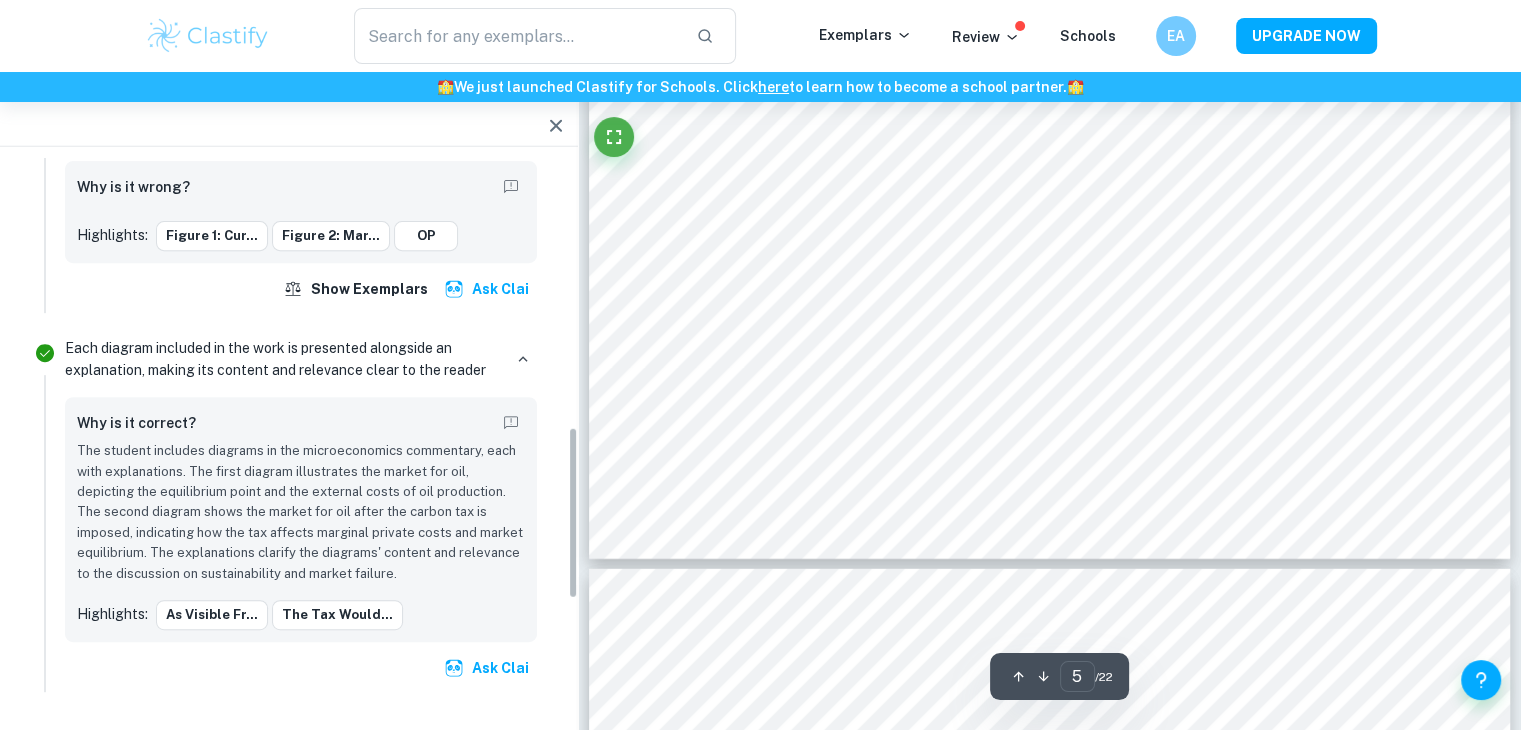 scroll, scrollTop: 867, scrollLeft: 0, axis: vertical 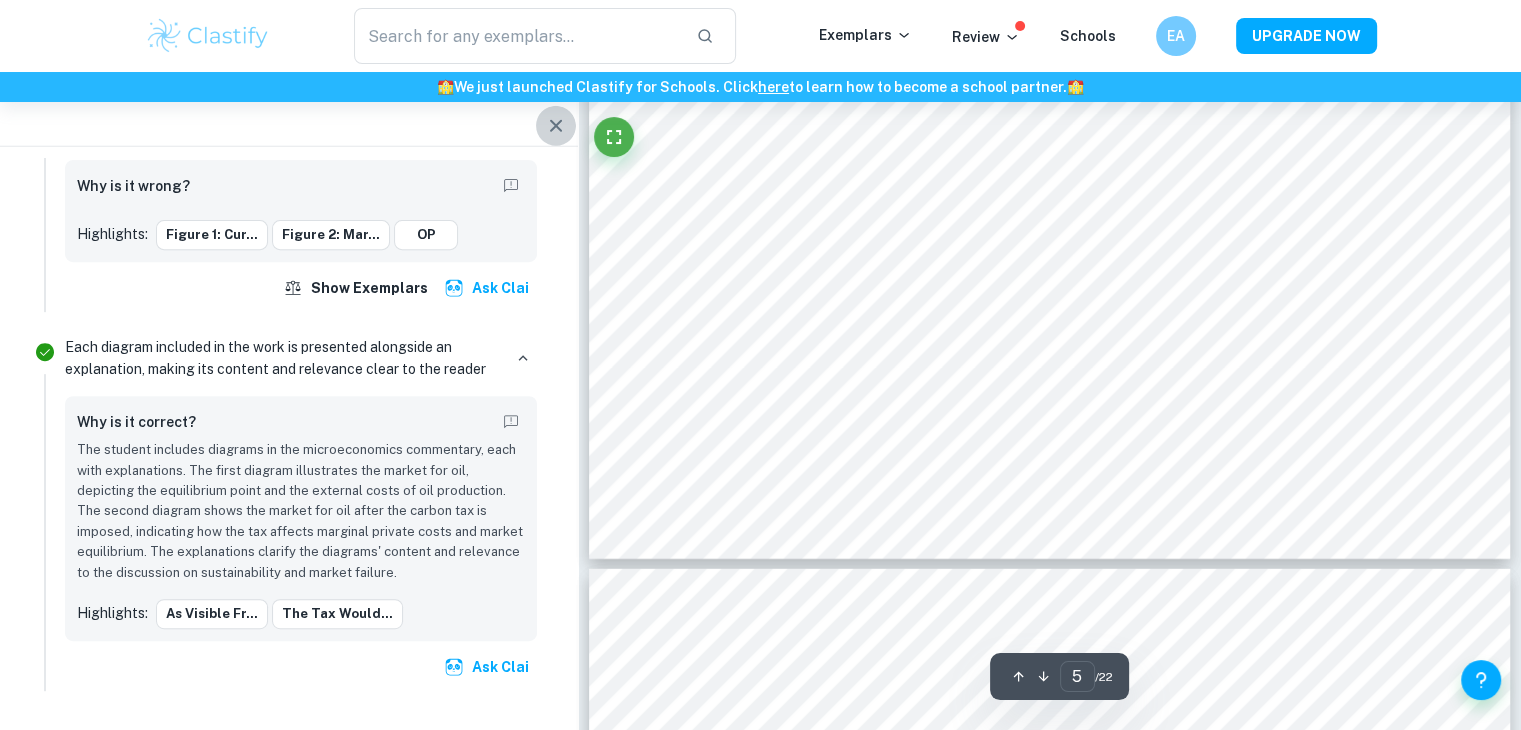 click 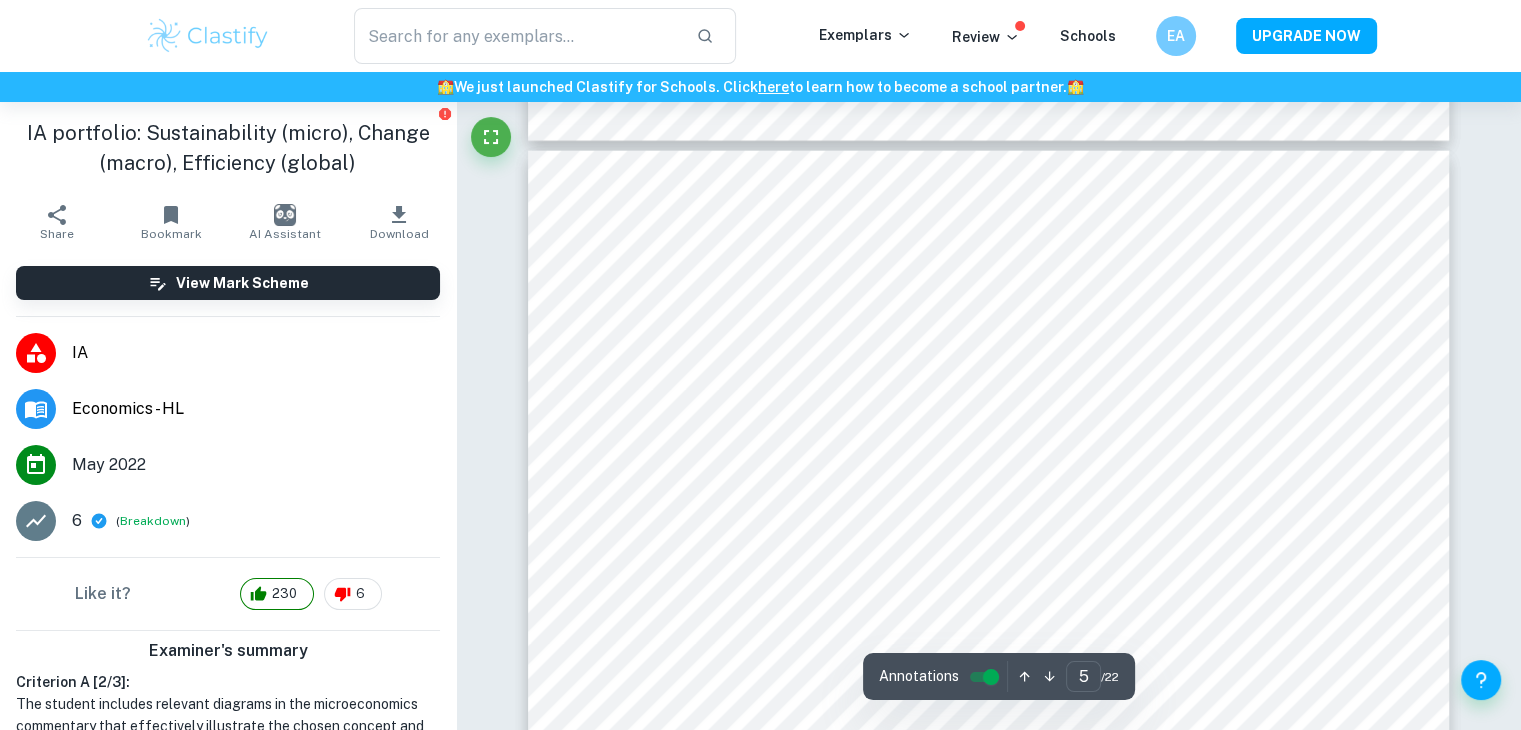 scroll, scrollTop: 4780, scrollLeft: 0, axis: vertical 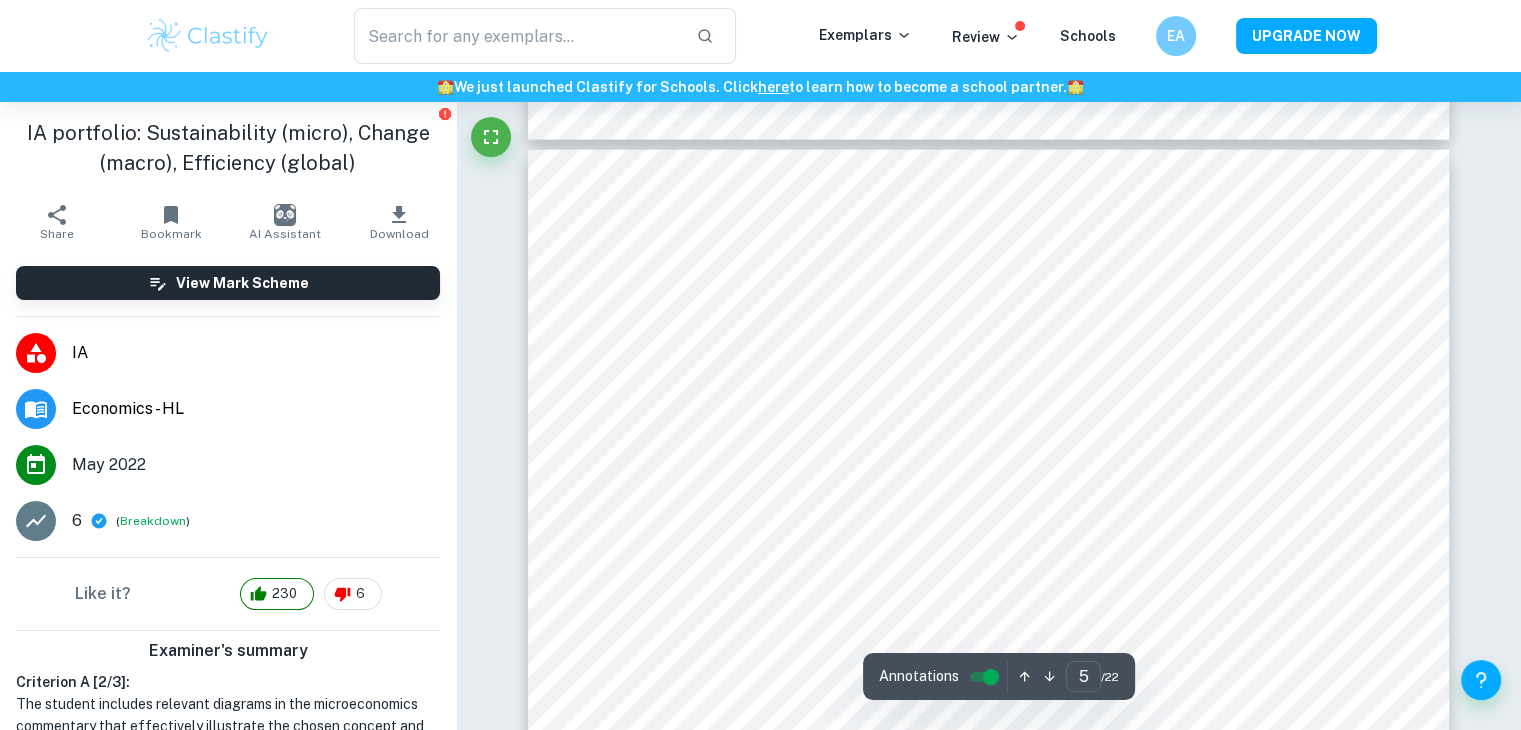 click on "Correct Other requirements Comment Unlock access to all  examiner  comments with Clastify Premium Upgrade Now   Correct Other requirements Comment Unlock access to all  examiner  comments with Clastify Premium Upgrade Now   Correct Other requirements Comment Unlock access to all  examiner  comments with Clastify Premium Upgrade Now   Correct Other requirements Comment Unlock access to all  examiner  comments with Clastify Premium Upgrade Now   Correct Other requirements Comment Unlock access to all  examiner  comments with Clastify Premium Upgrade Now   Correct Other requirements Comment Unlock access to all  examiner  comments with Clastify Premium Upgrade Now   Correct Other requirements Comment Unlock access to all  examiner  comments with Clastify Premium Upgrade Now   Correct Other requirements Comment Unlock access to all  examiner  comments with Clastify Premium Upgrade Now   Correct Other requirements Comment Unlock access to all  examiner  comments with Clastify Premium Upgrade Now   Correct Comment" at bounding box center [988, 8559] 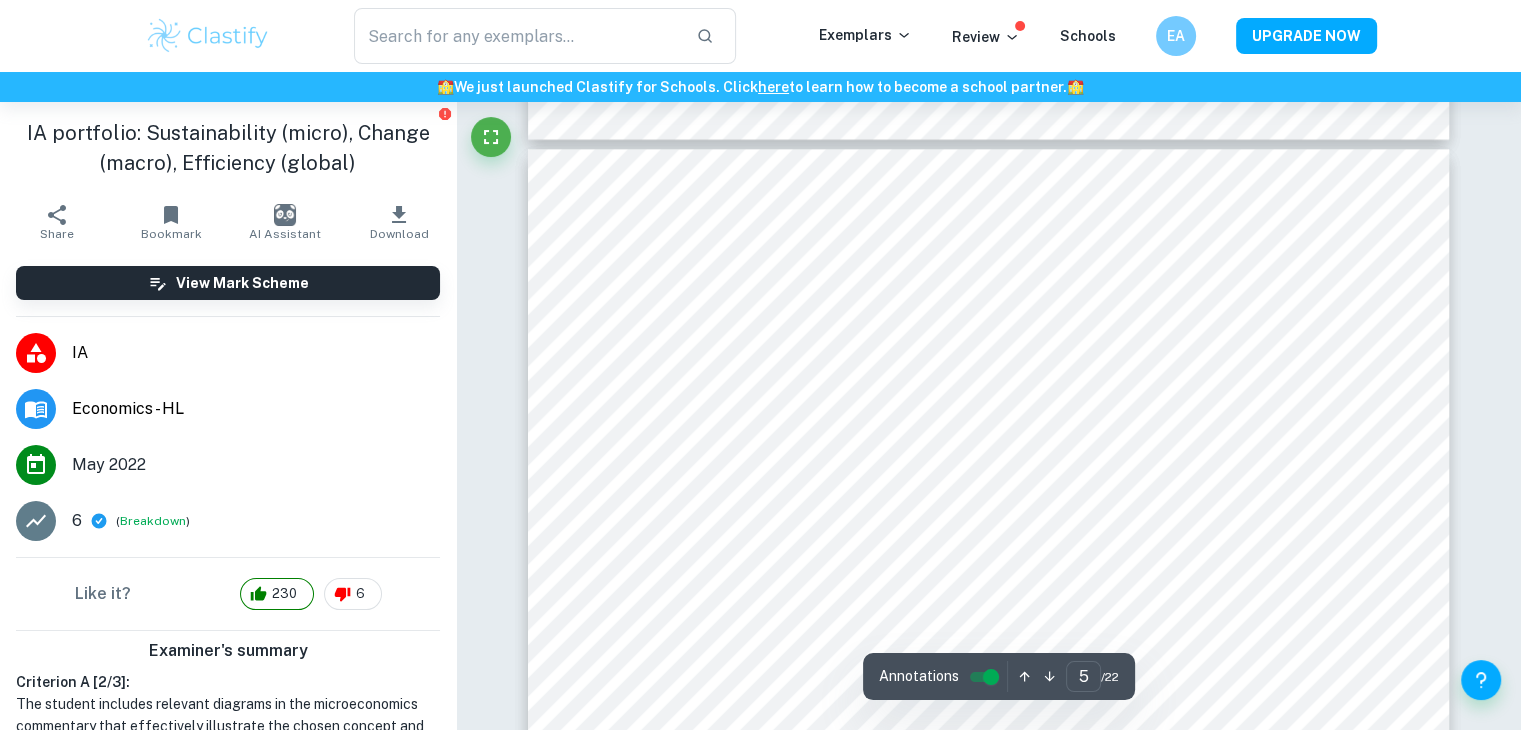 click at bounding box center (967, 641) 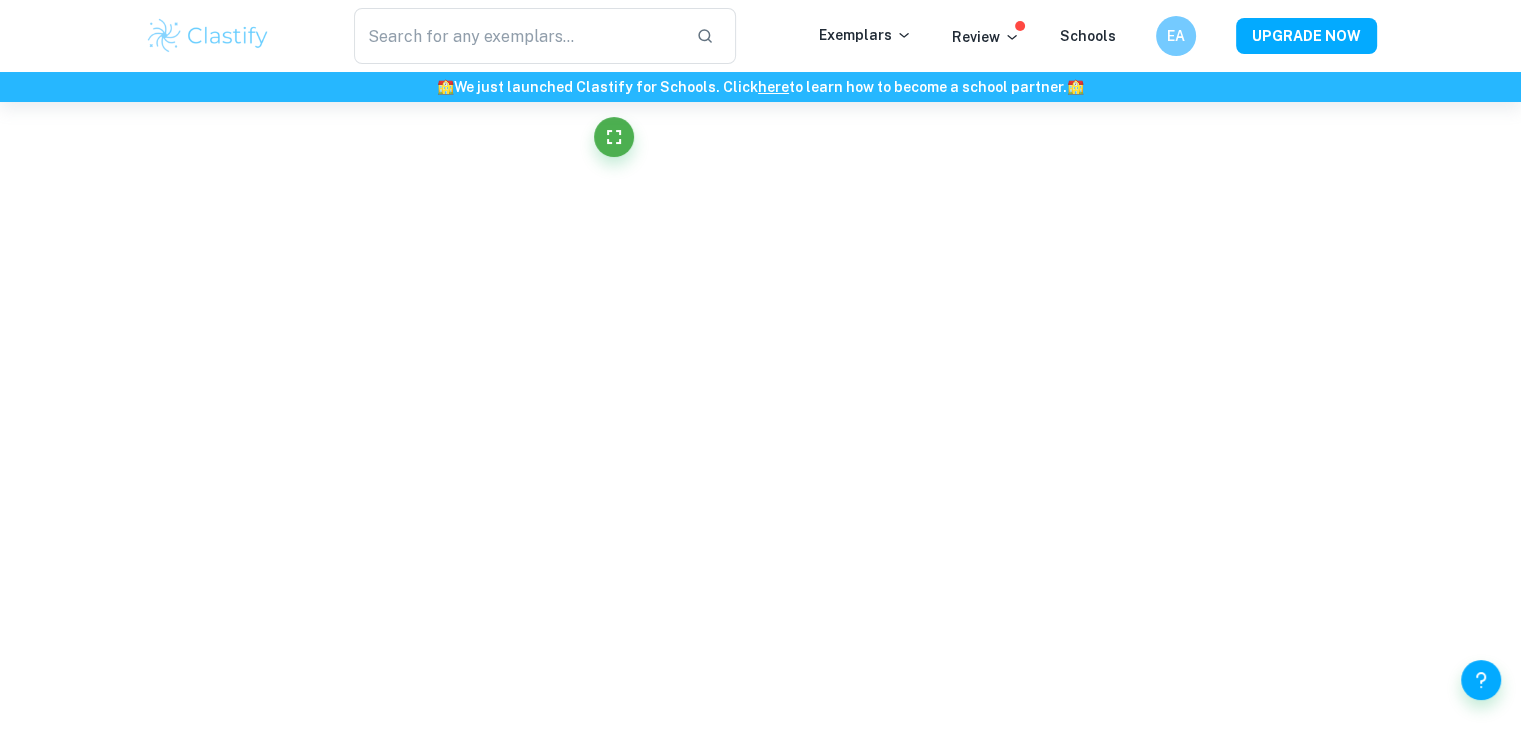scroll, scrollTop: 1487, scrollLeft: 0, axis: vertical 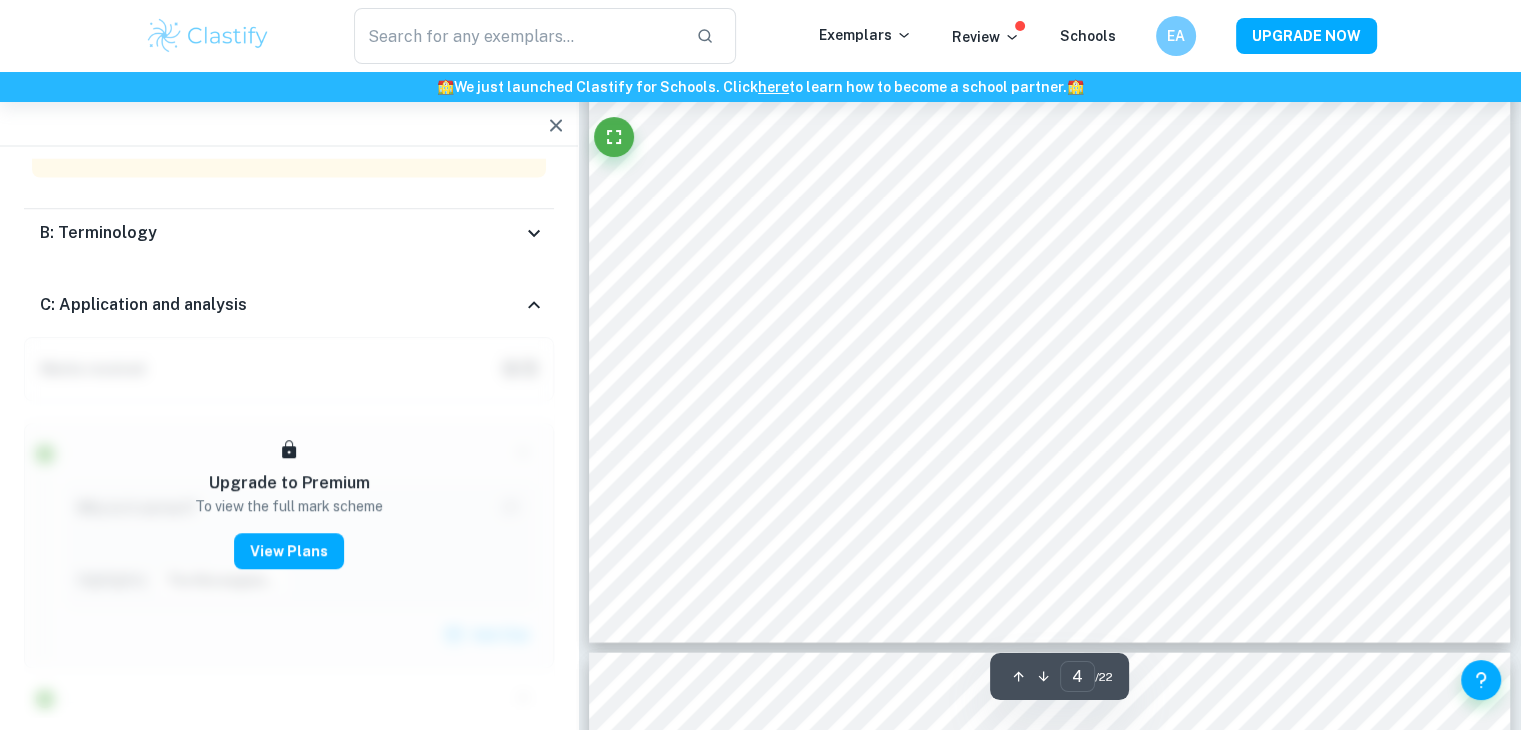 type on "5" 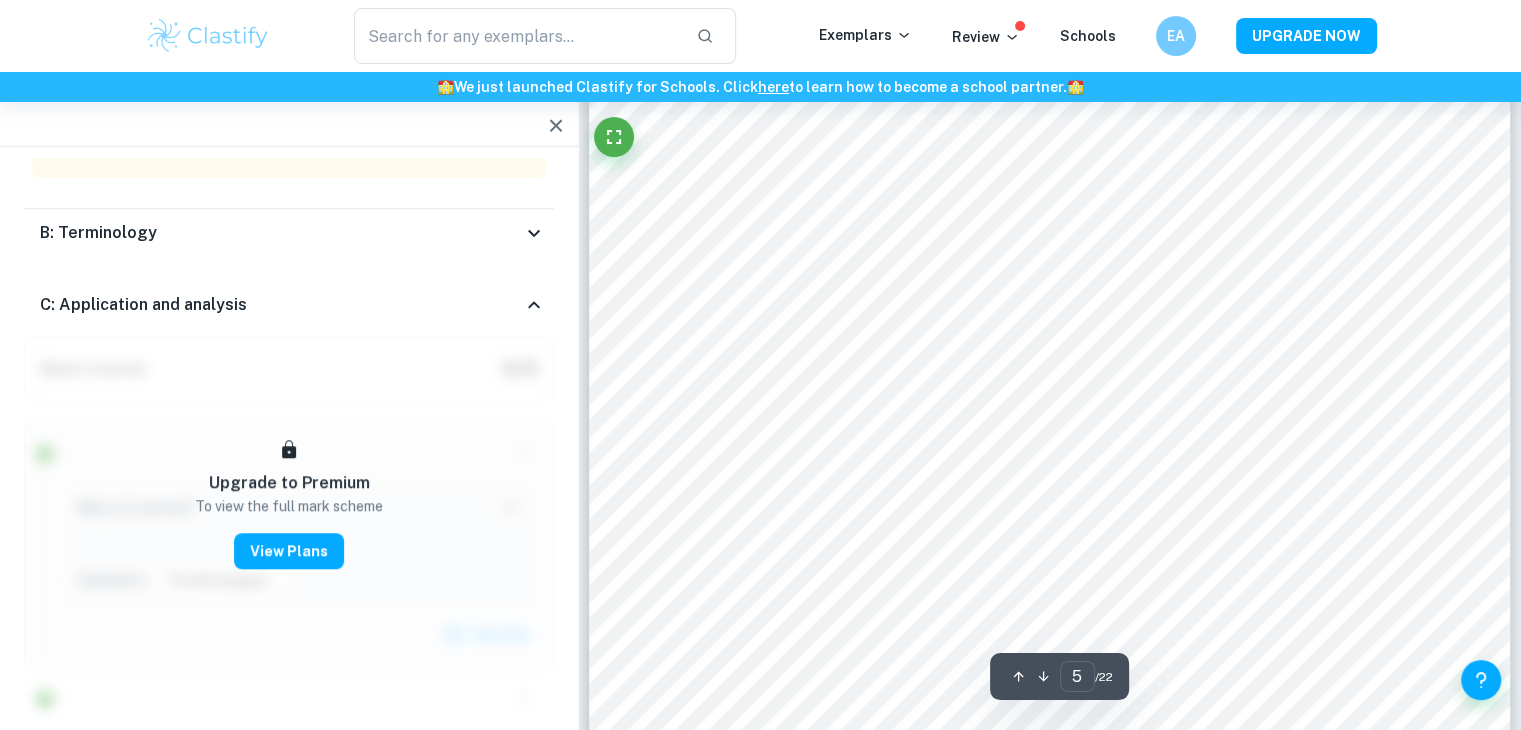 scroll, scrollTop: 4984, scrollLeft: 0, axis: vertical 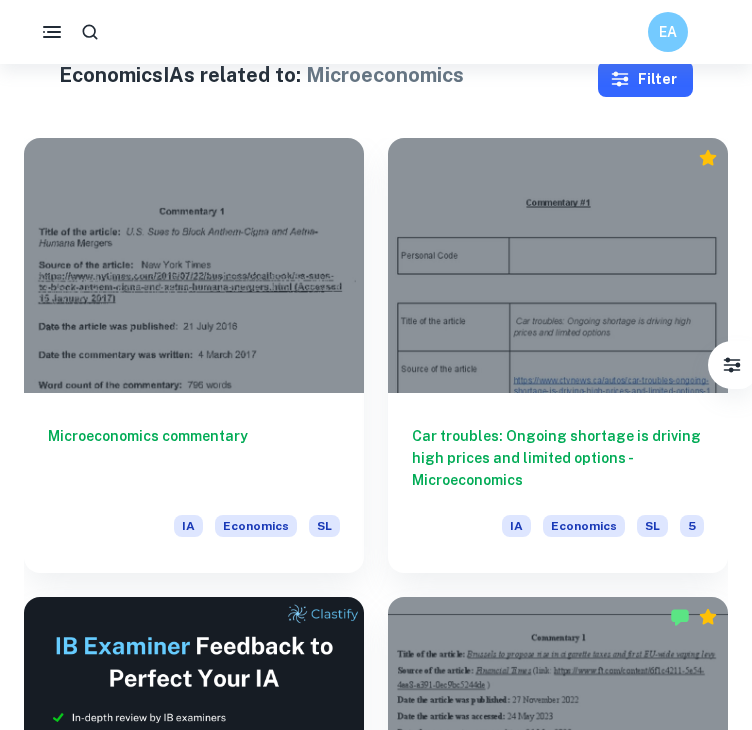 click on "Filter" at bounding box center [645, 79] 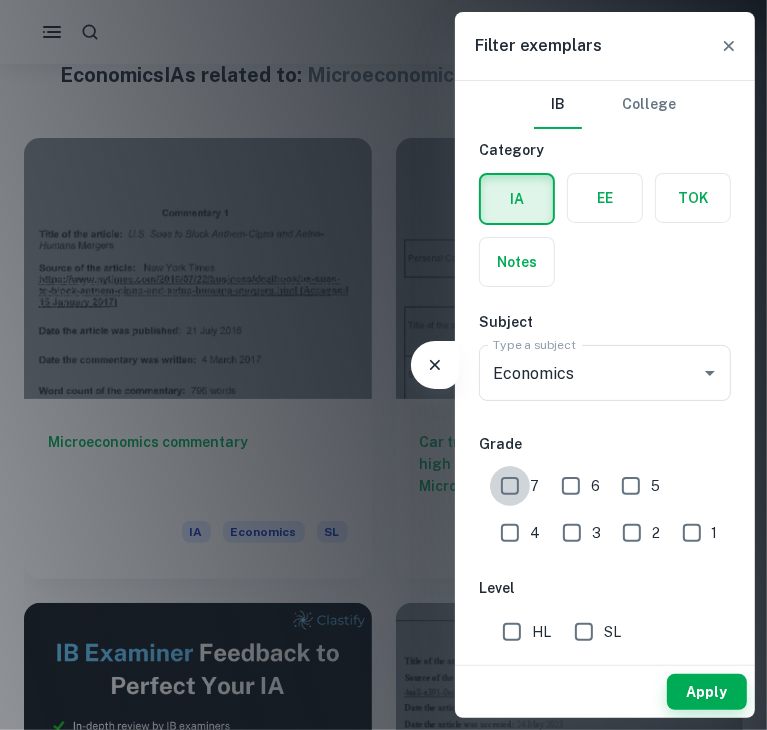 click on "7" at bounding box center (510, 486) 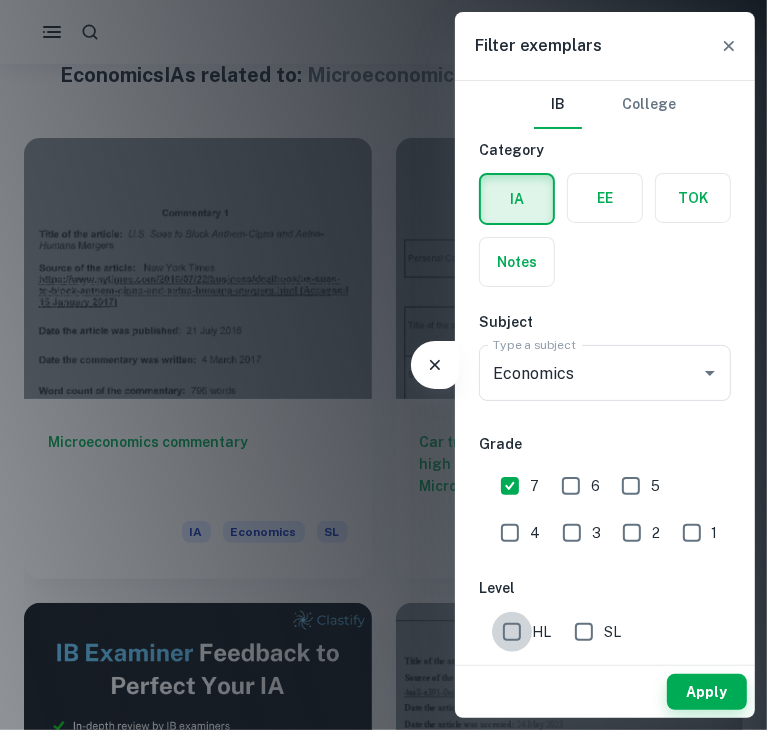 click on "HL" at bounding box center [512, 632] 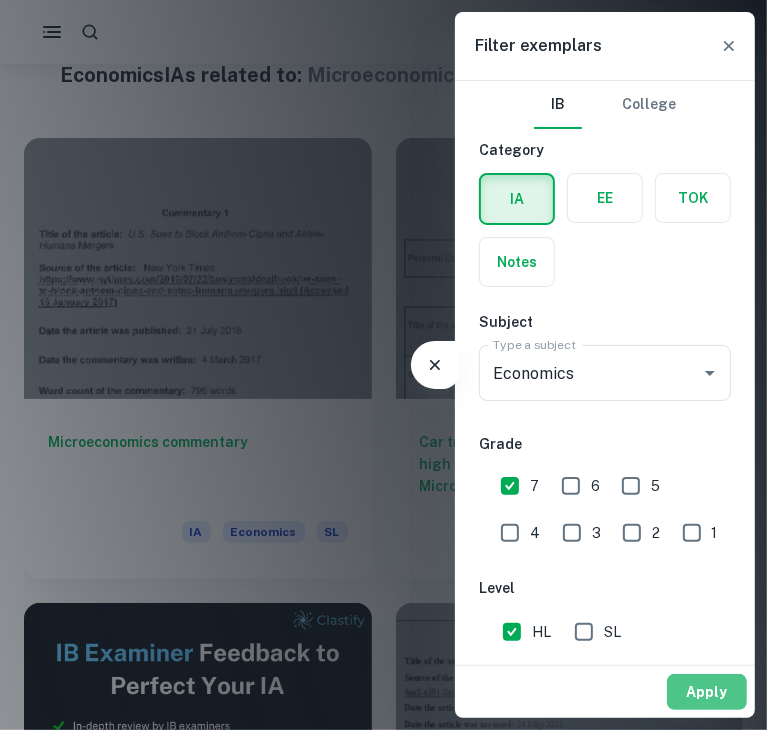 click on "Apply" at bounding box center [707, 692] 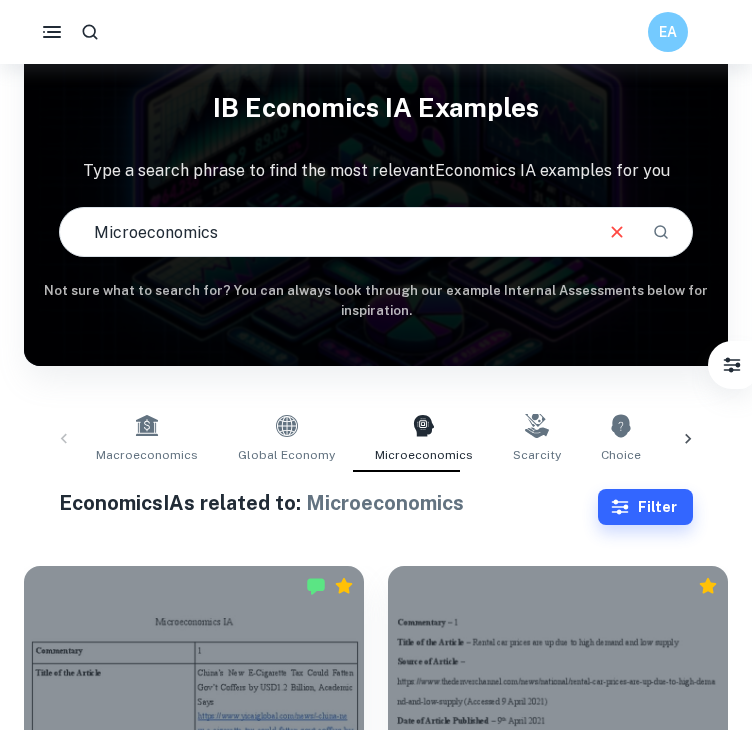 scroll, scrollTop: 492, scrollLeft: 0, axis: vertical 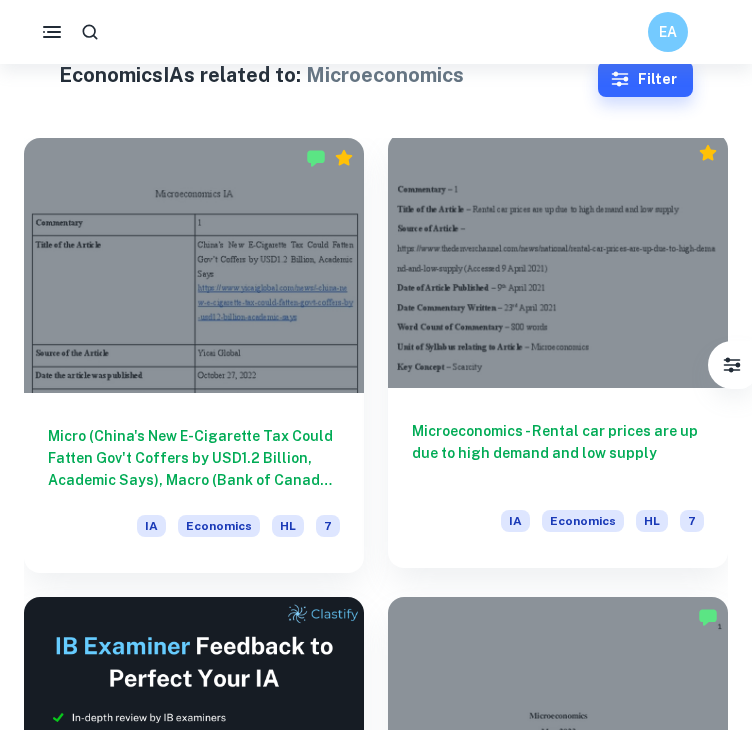 click on "Microeconomics - Rental car prices are up due to high demand and low supply" at bounding box center [558, 453] 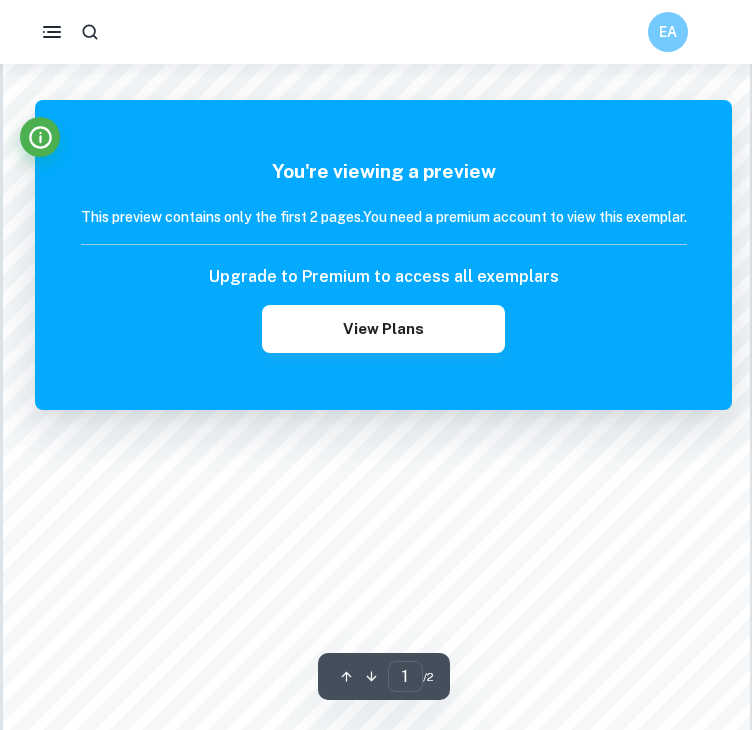 scroll, scrollTop: 0, scrollLeft: 0, axis: both 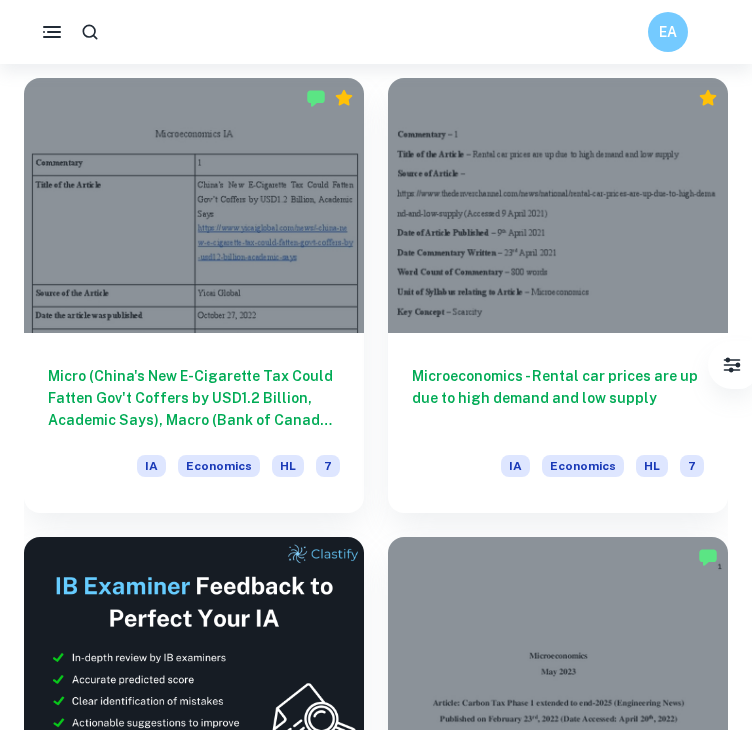 click on "Microeconomics - Rental car prices are up due to high demand and low supply IA Economics HL 7" at bounding box center [558, 423] 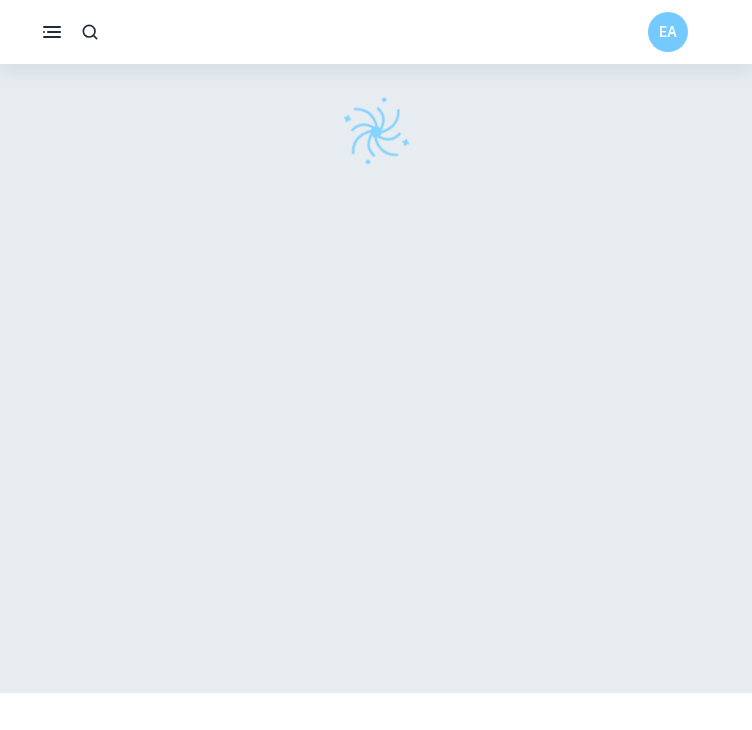 scroll, scrollTop: 64, scrollLeft: 0, axis: vertical 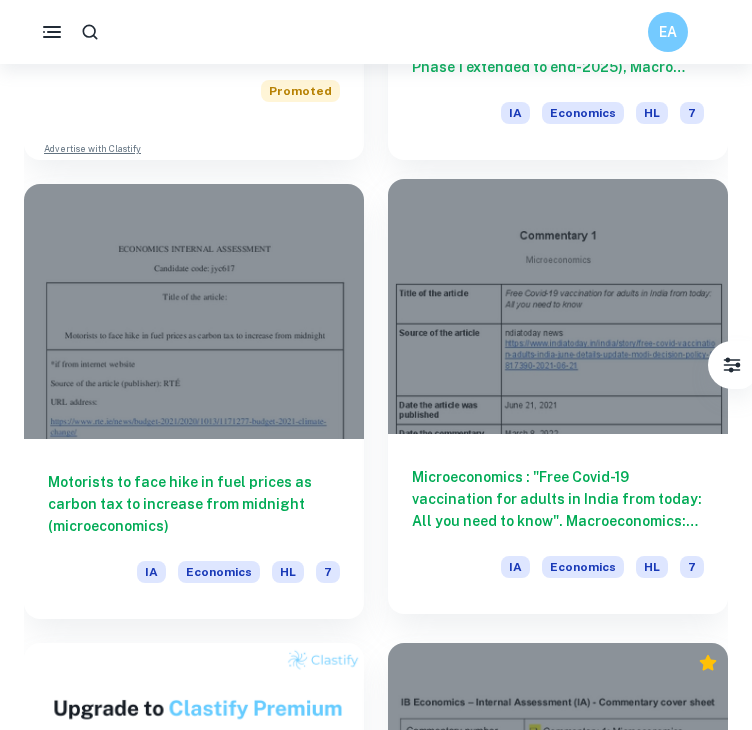 click at bounding box center (558, 306) 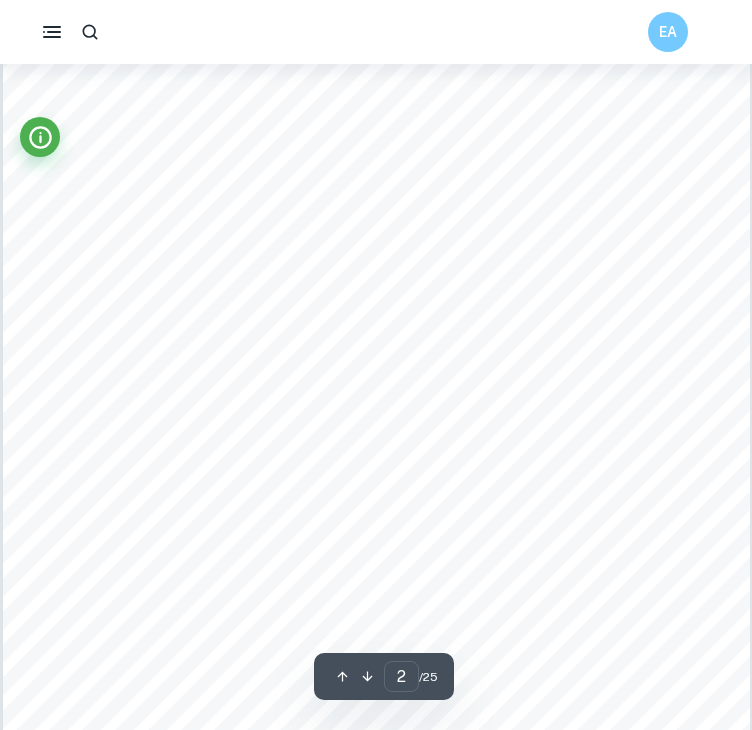 scroll, scrollTop: 1166, scrollLeft: 0, axis: vertical 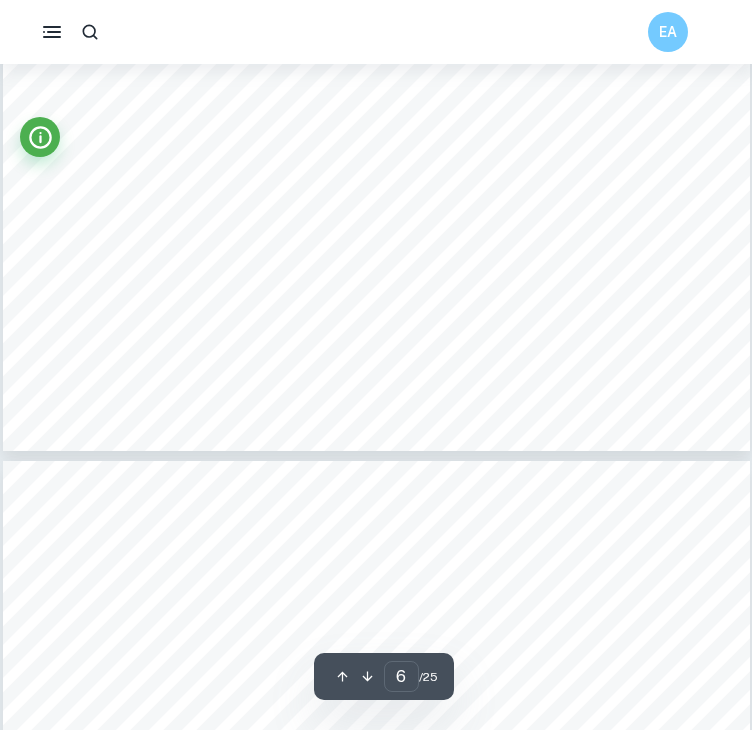 type on "7" 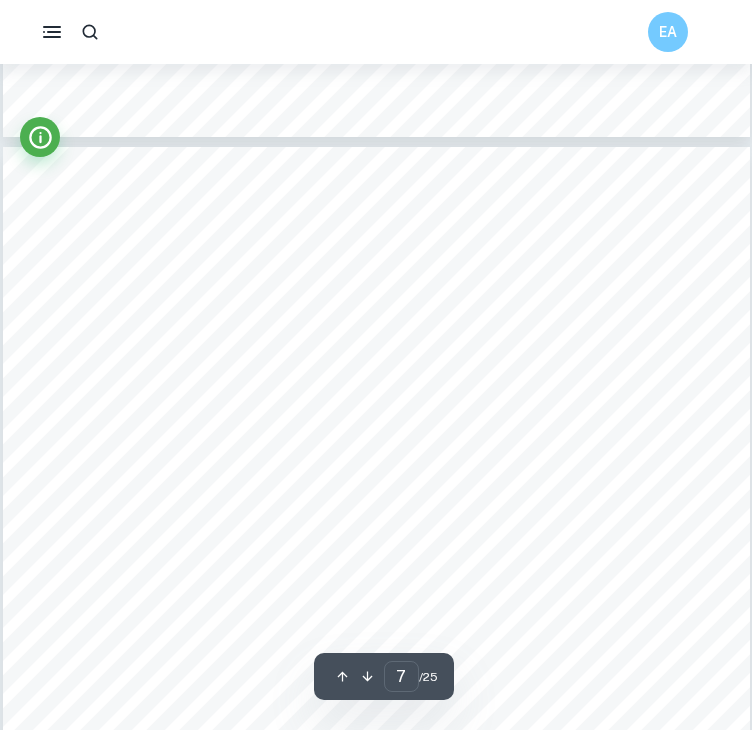 scroll, scrollTop: 6042, scrollLeft: 0, axis: vertical 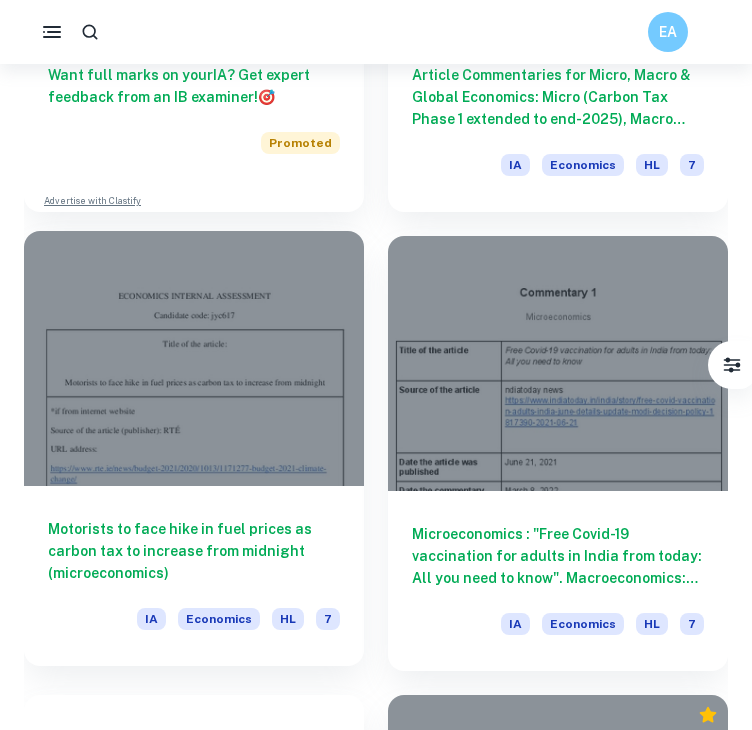 click at bounding box center [194, 358] 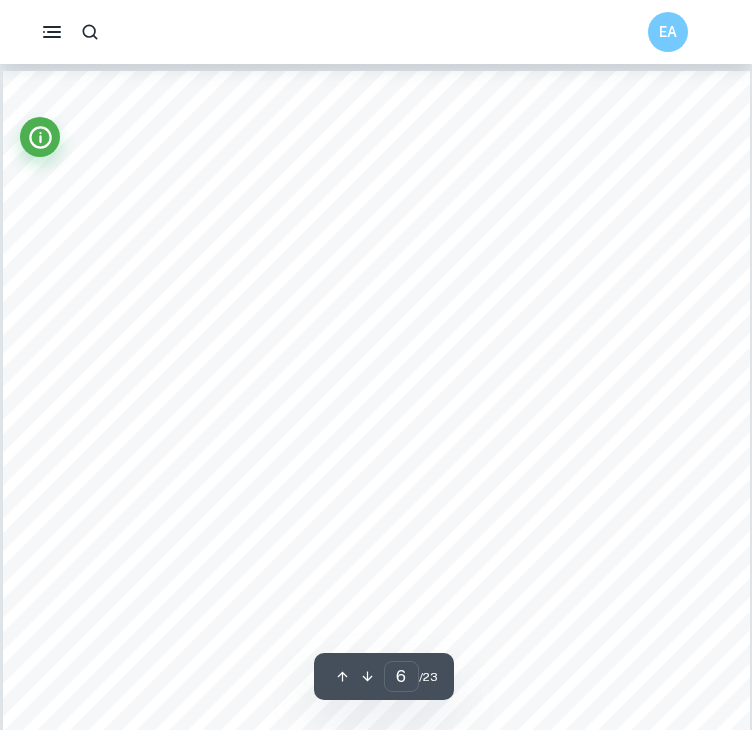 scroll, scrollTop: 5602, scrollLeft: 0, axis: vertical 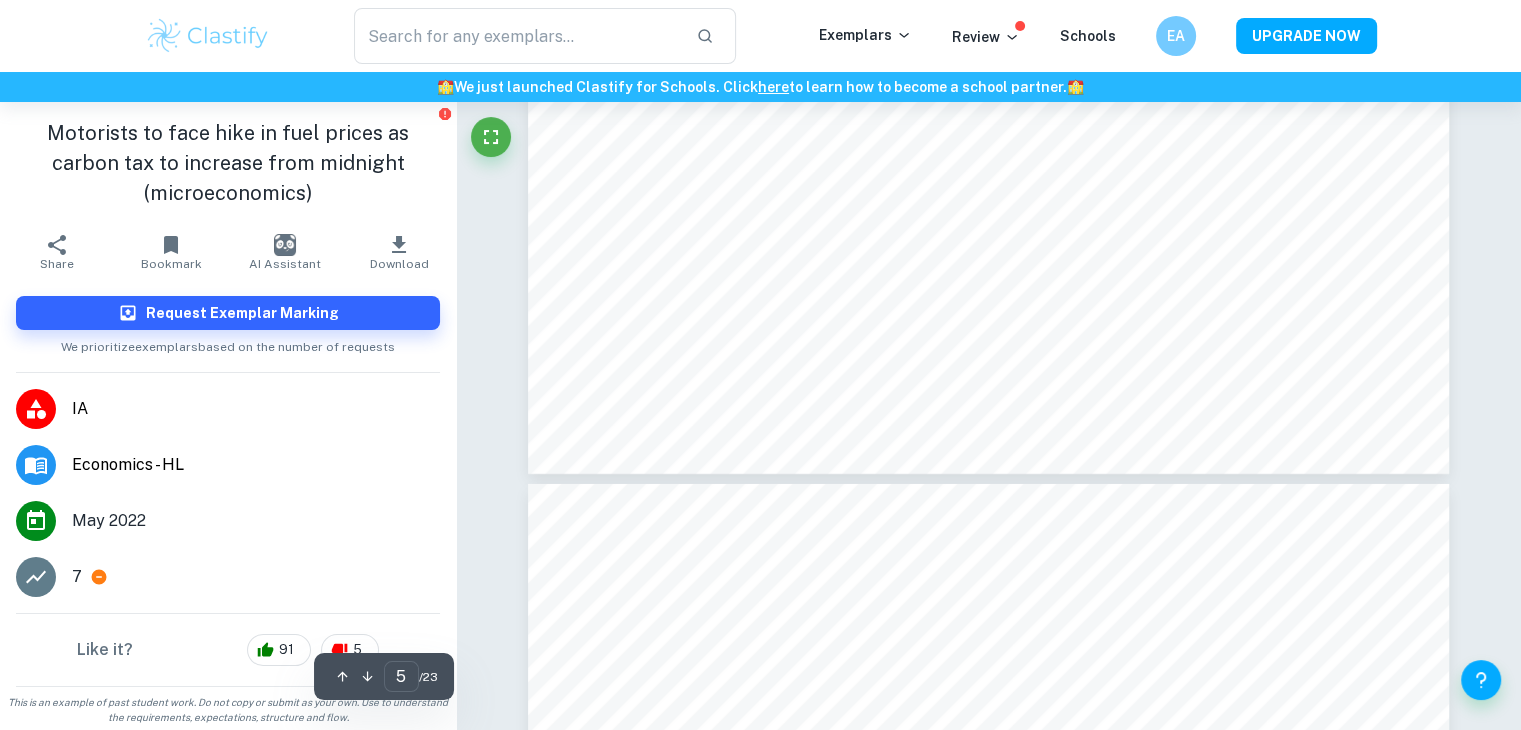 type on "6" 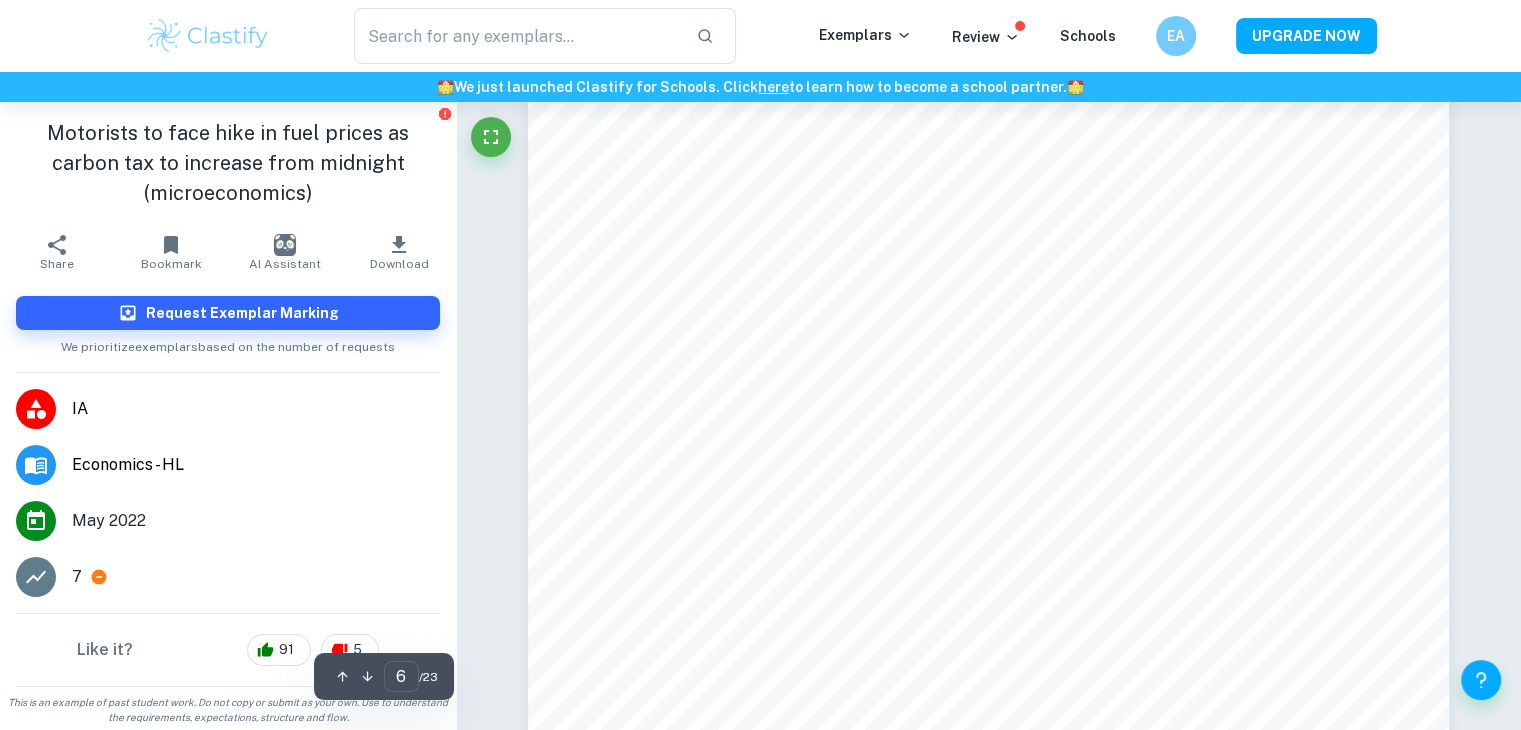 scroll, scrollTop: 6948, scrollLeft: 0, axis: vertical 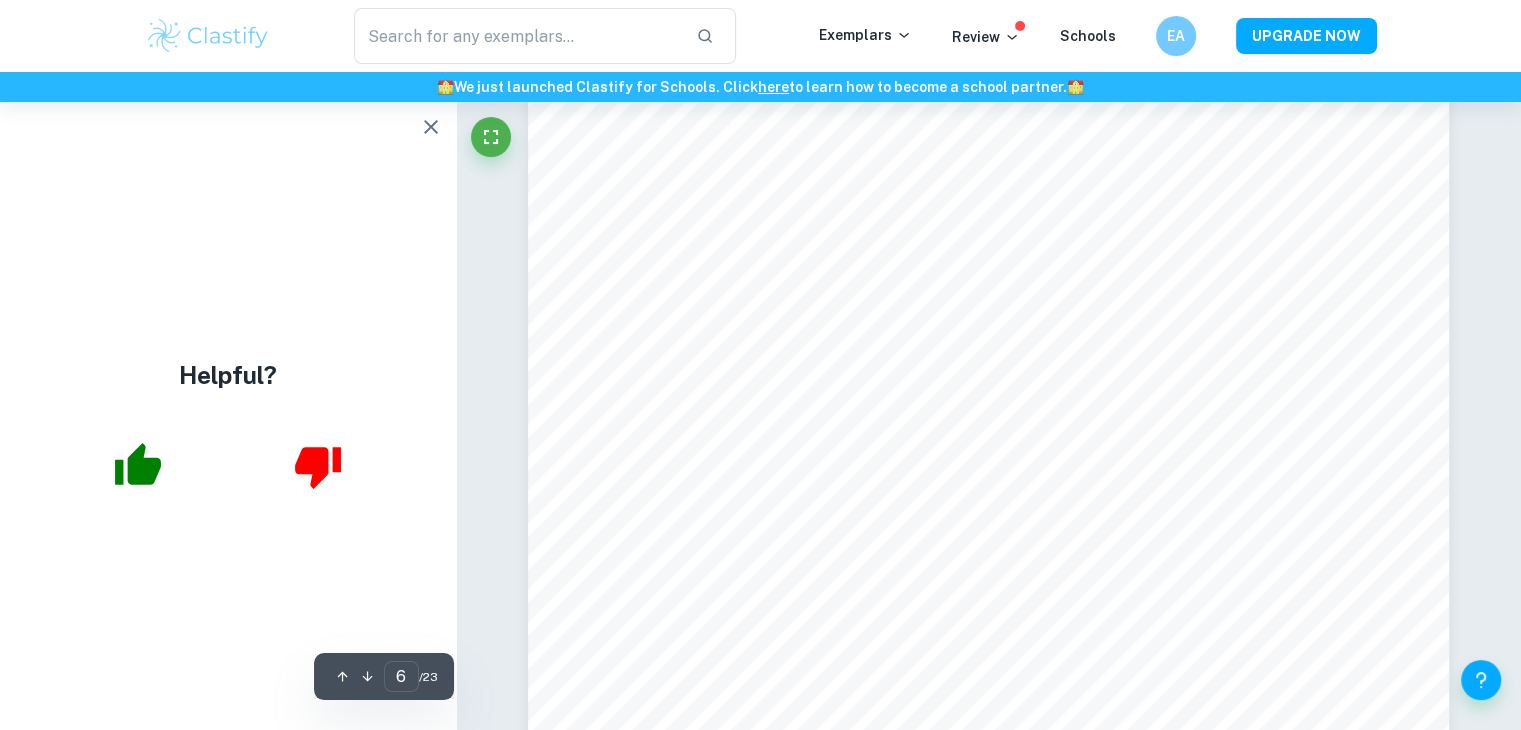 click 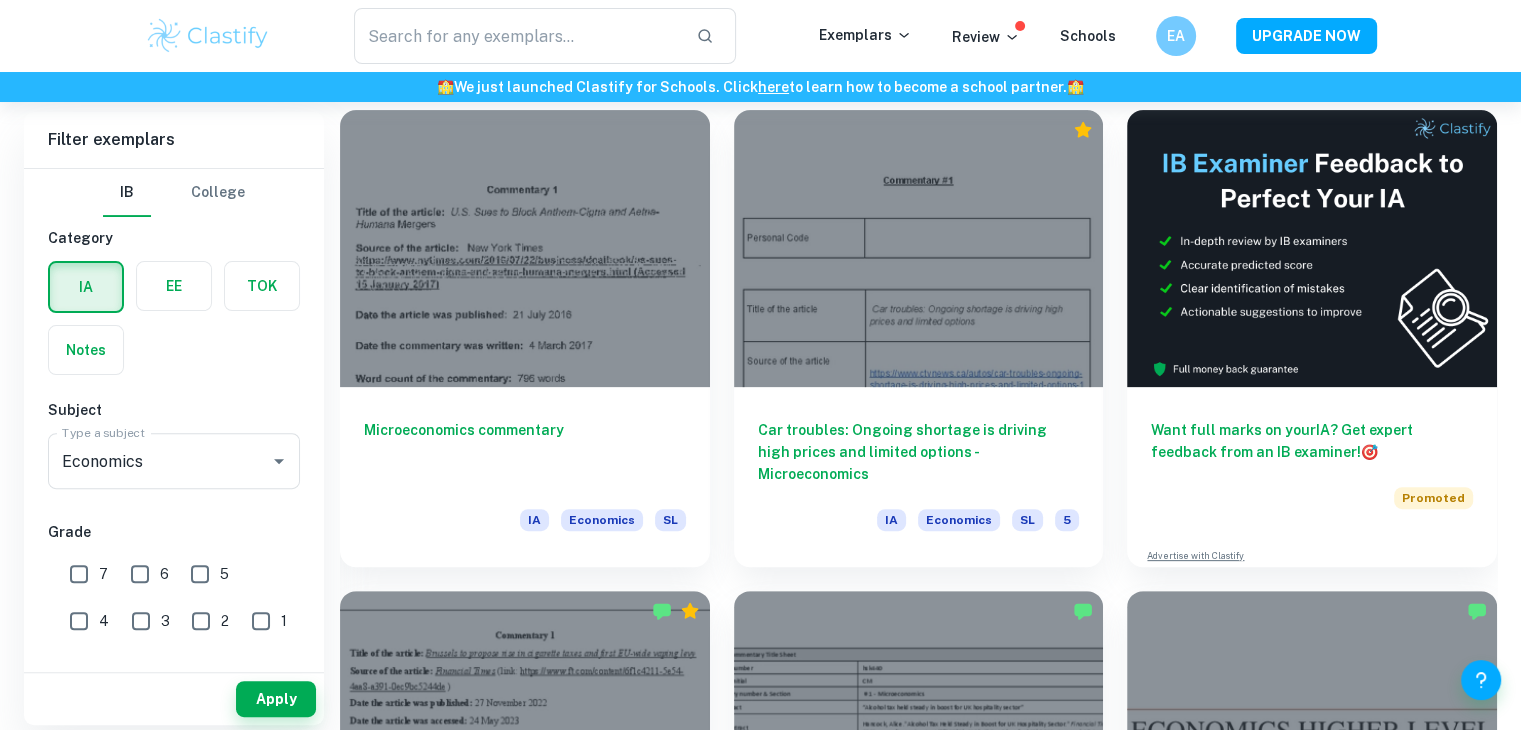 scroll, scrollTop: 569, scrollLeft: 0, axis: vertical 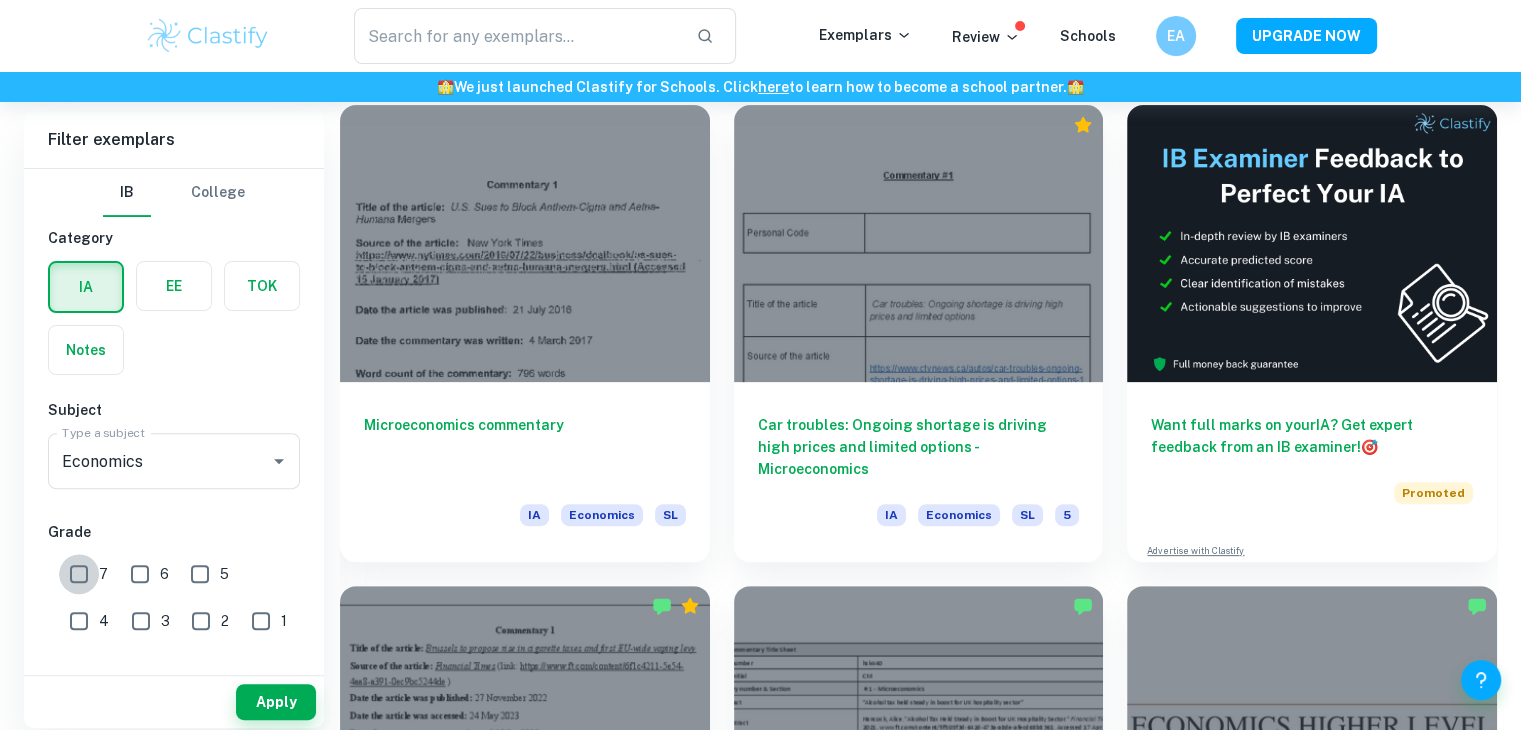 click on "7" at bounding box center [79, 574] 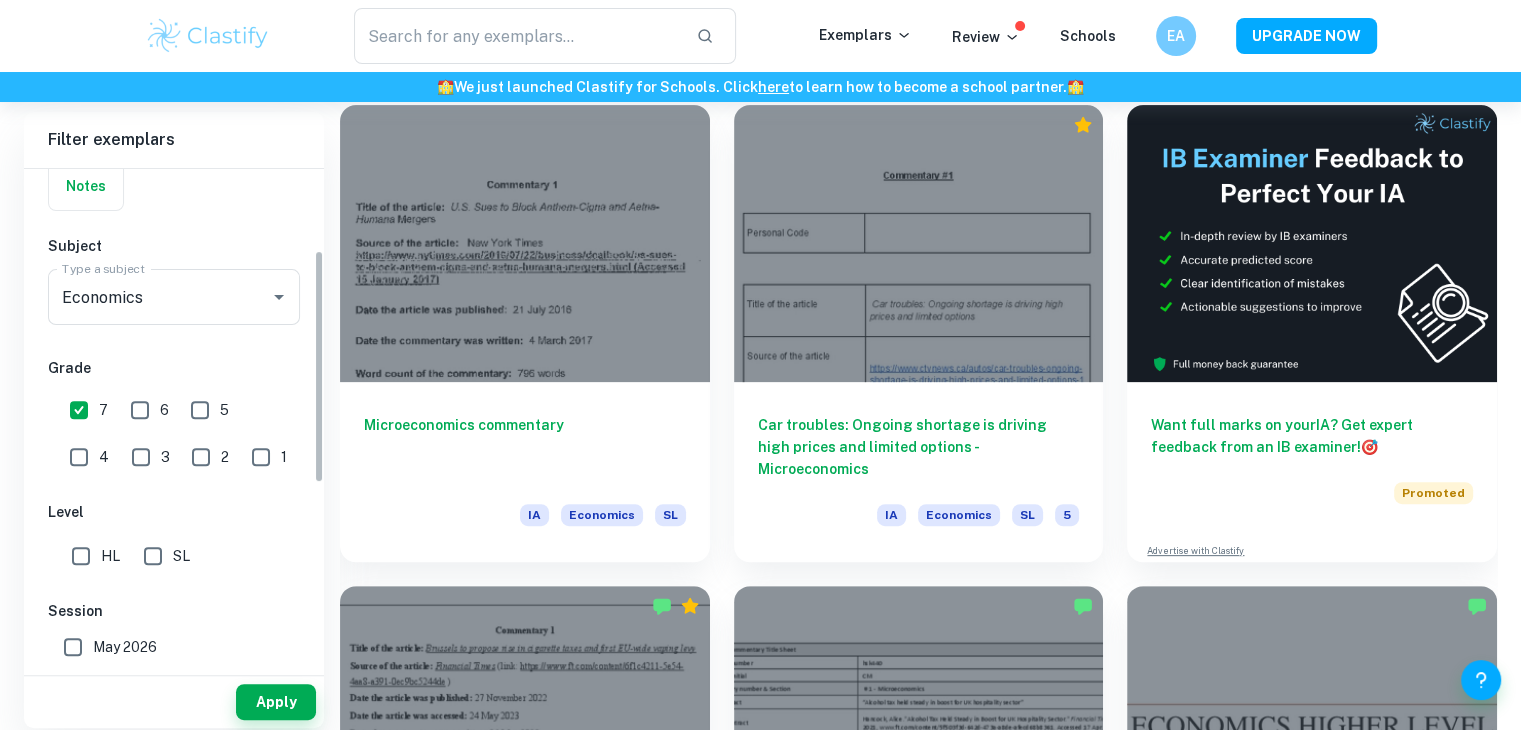 scroll, scrollTop: 174, scrollLeft: 0, axis: vertical 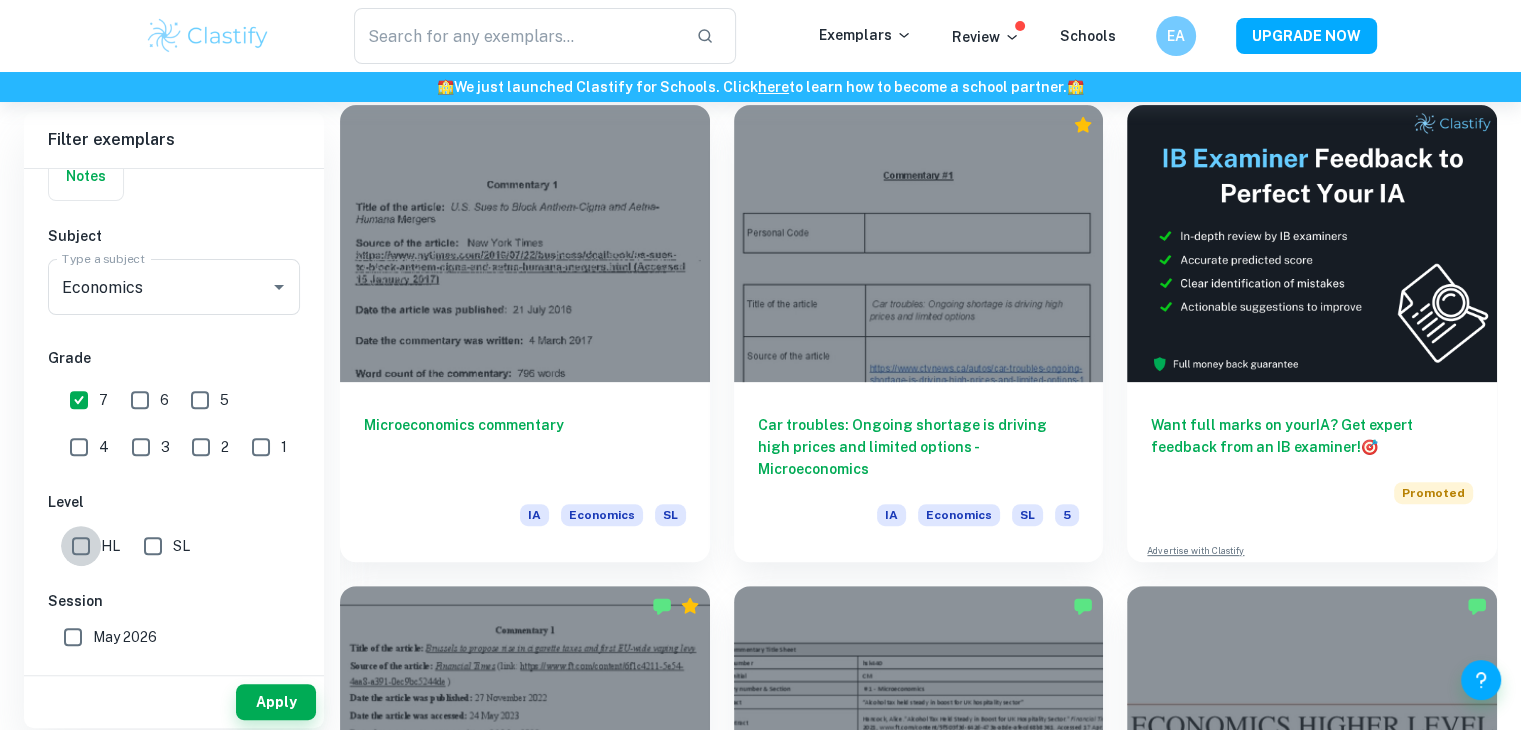 click on "HL" at bounding box center (81, 546) 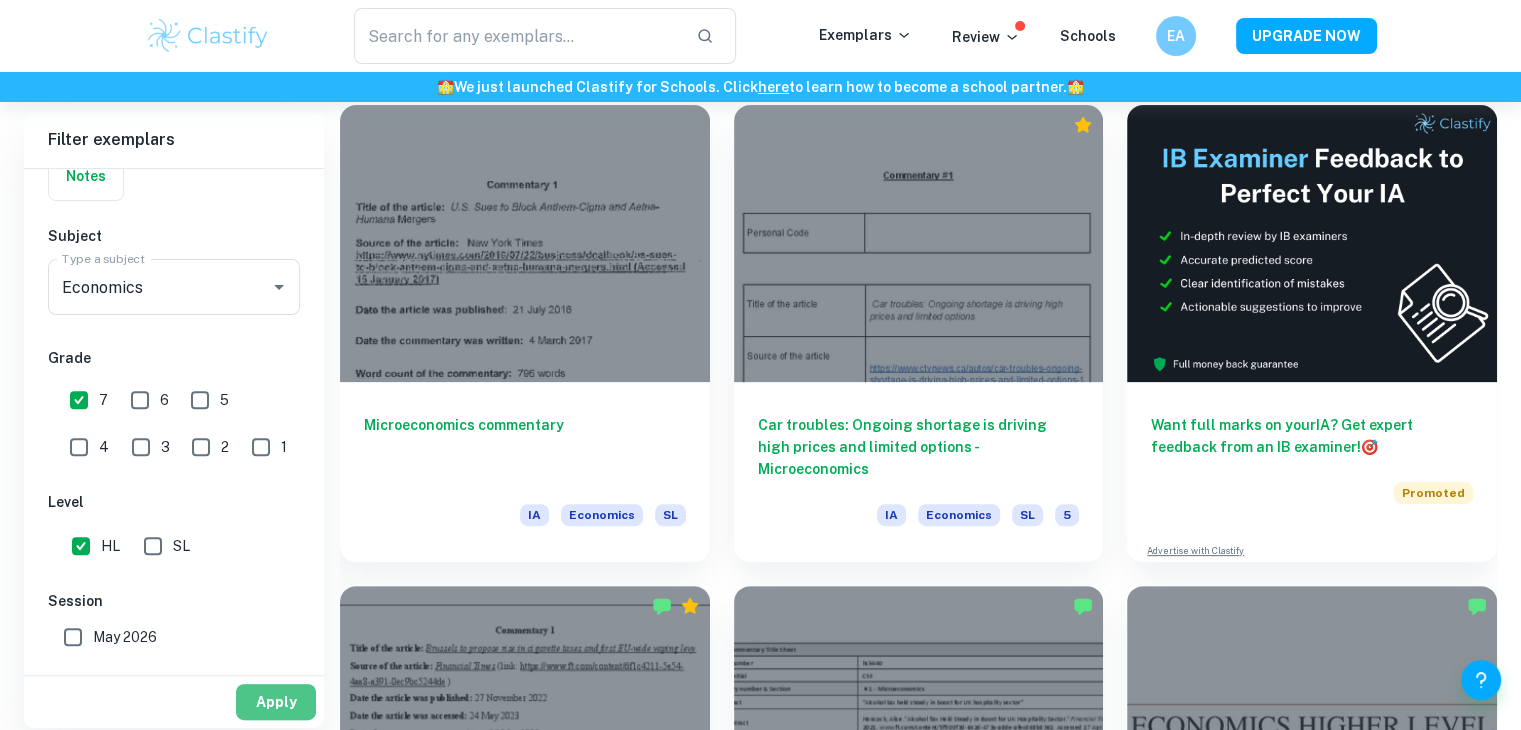 click on "Apply" at bounding box center (276, 702) 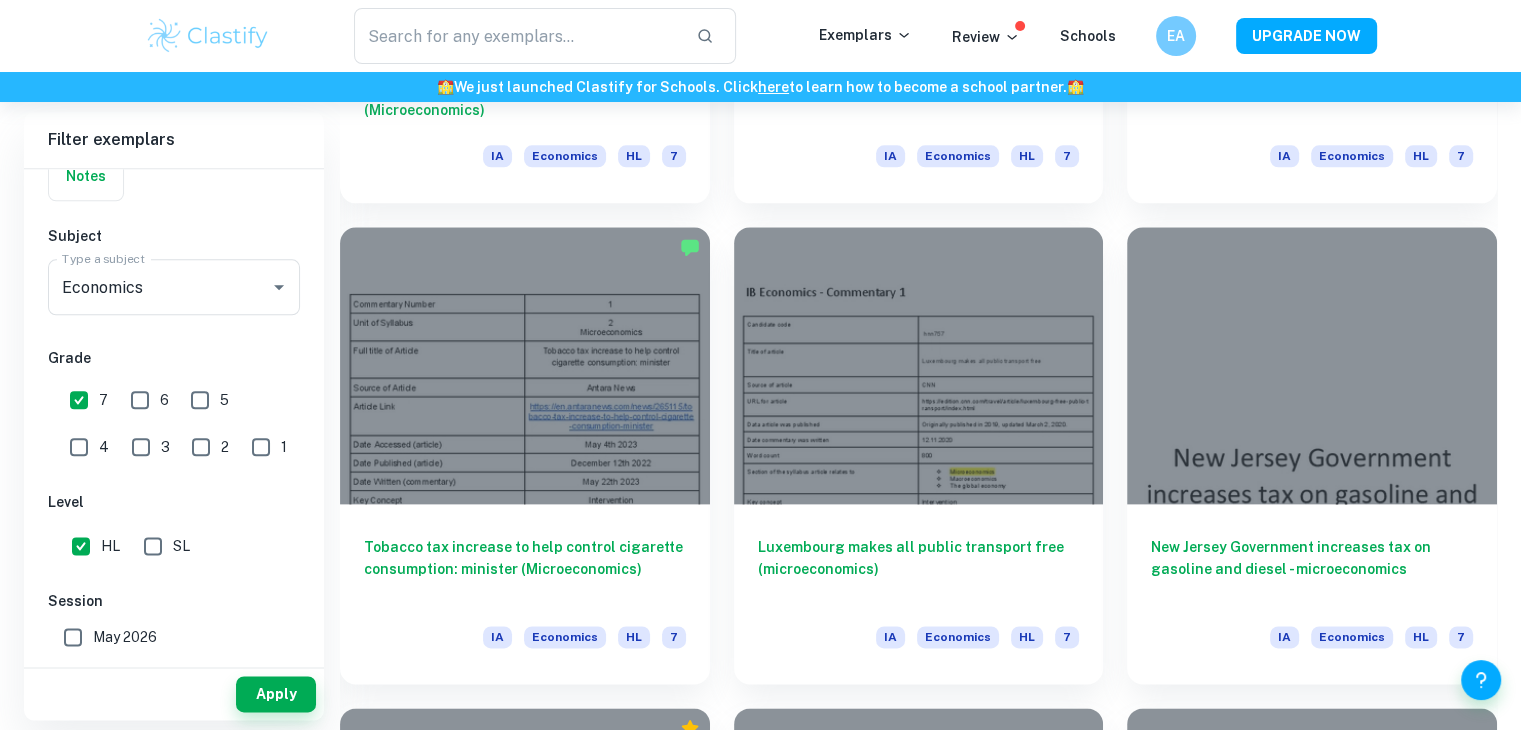 scroll, scrollTop: 2373, scrollLeft: 0, axis: vertical 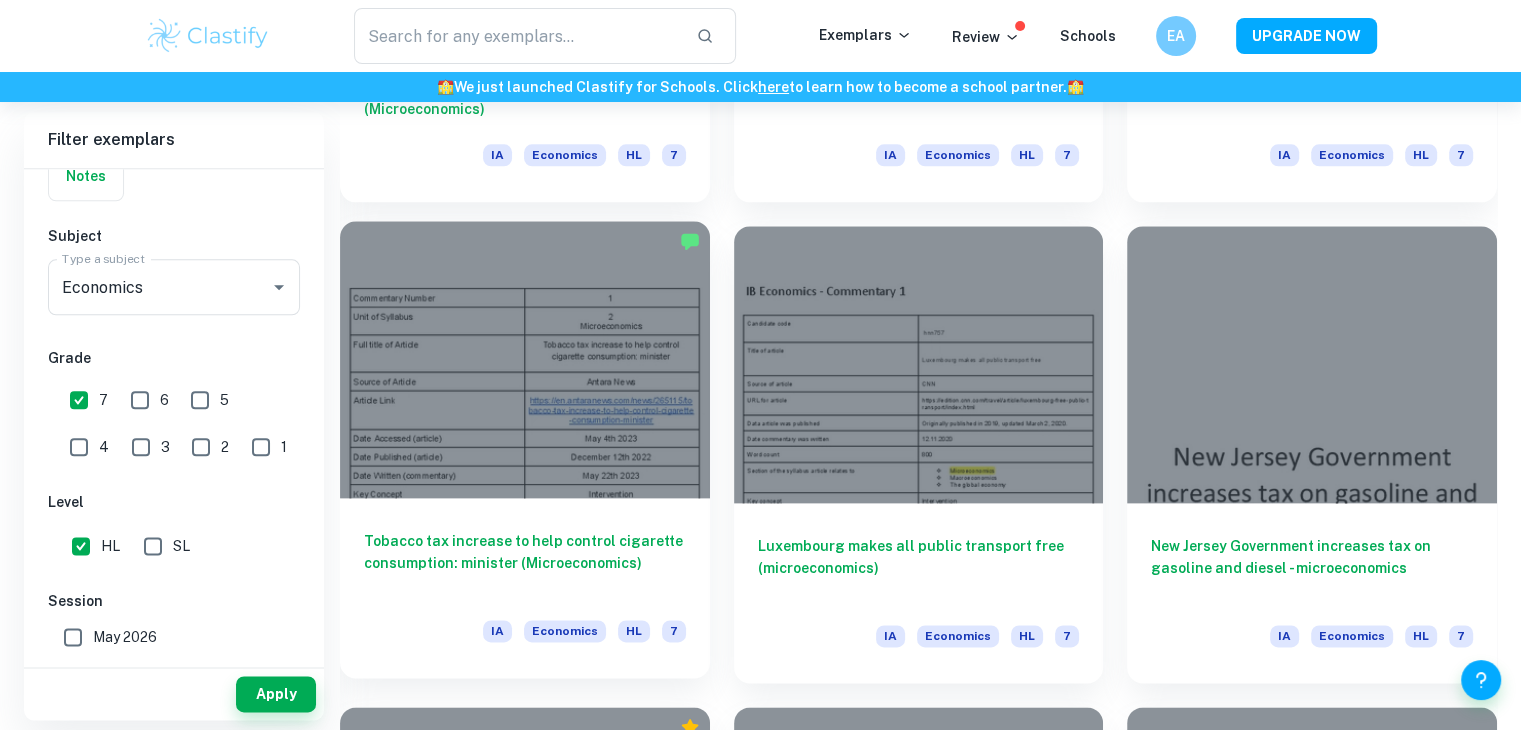 click on "Tobacco tax increase to help control
cigarette consumption: minister (Microeconomics)" at bounding box center (525, 563) 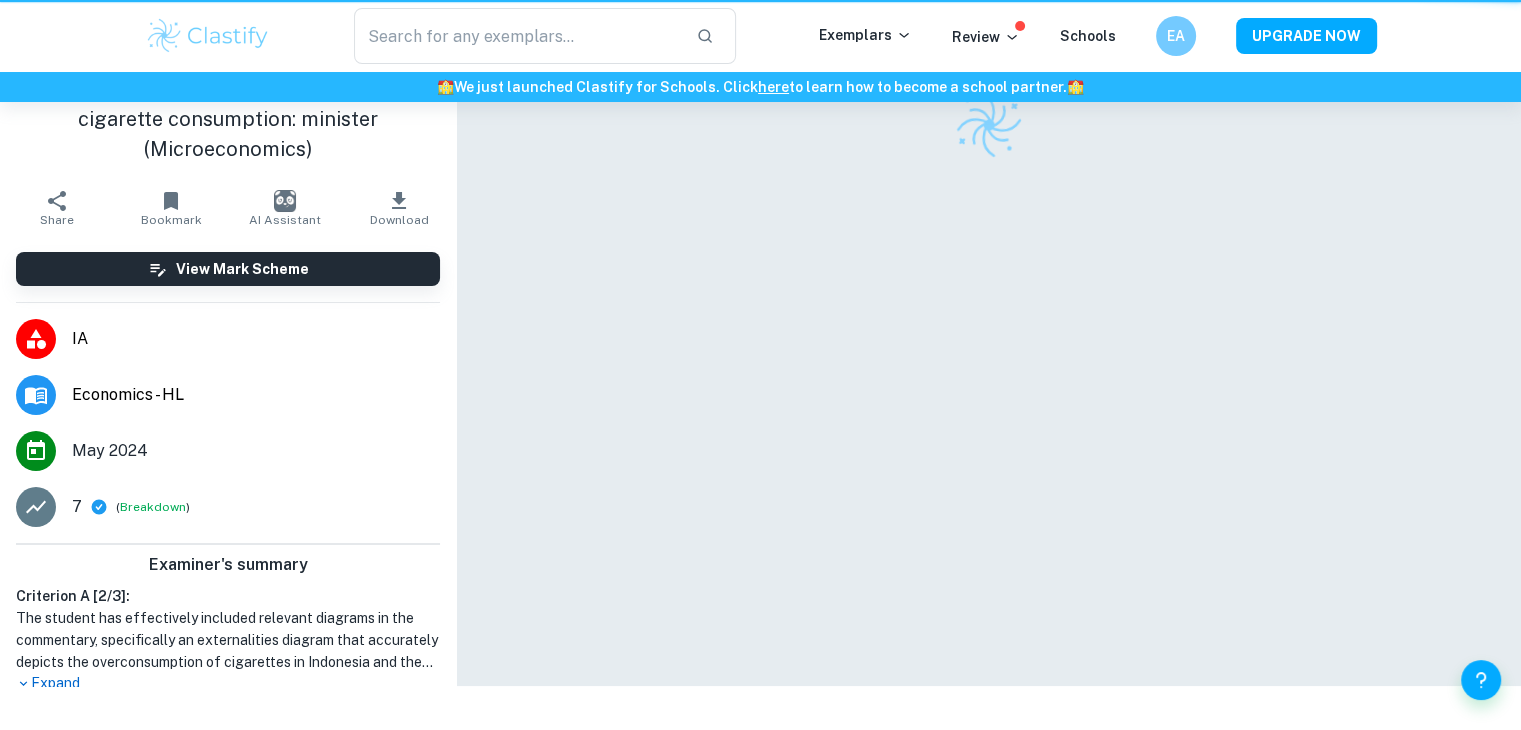 scroll, scrollTop: 0, scrollLeft: 0, axis: both 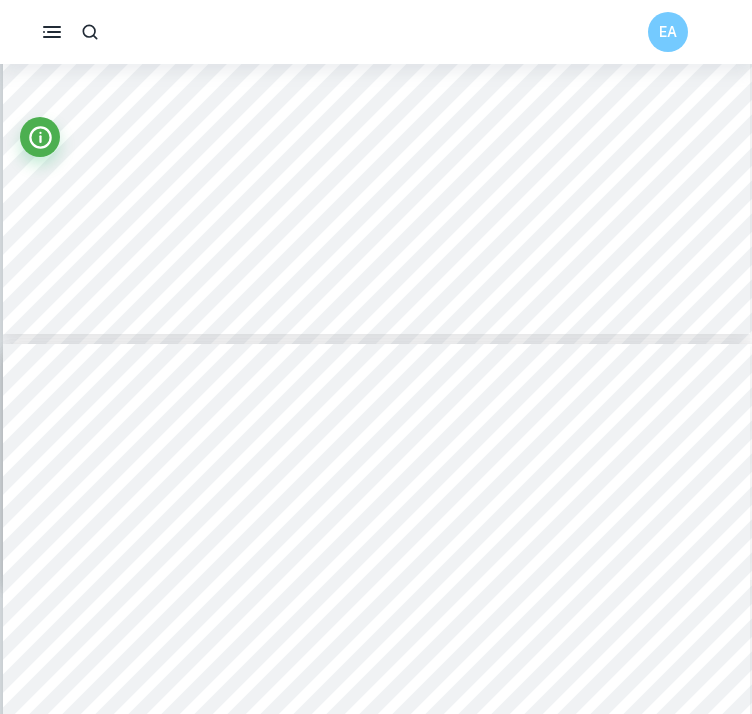 type on "4" 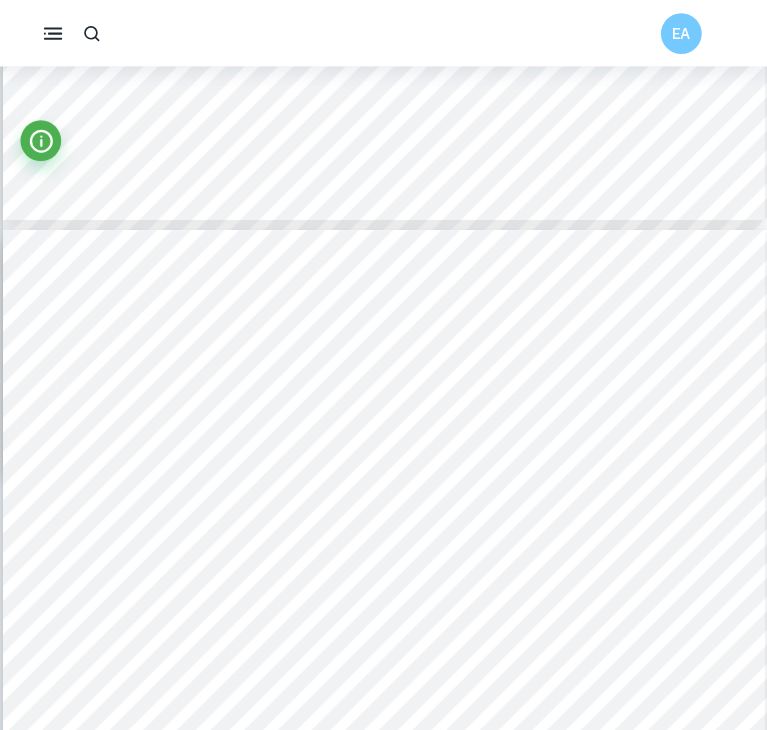 scroll, scrollTop: 3351, scrollLeft: 0, axis: vertical 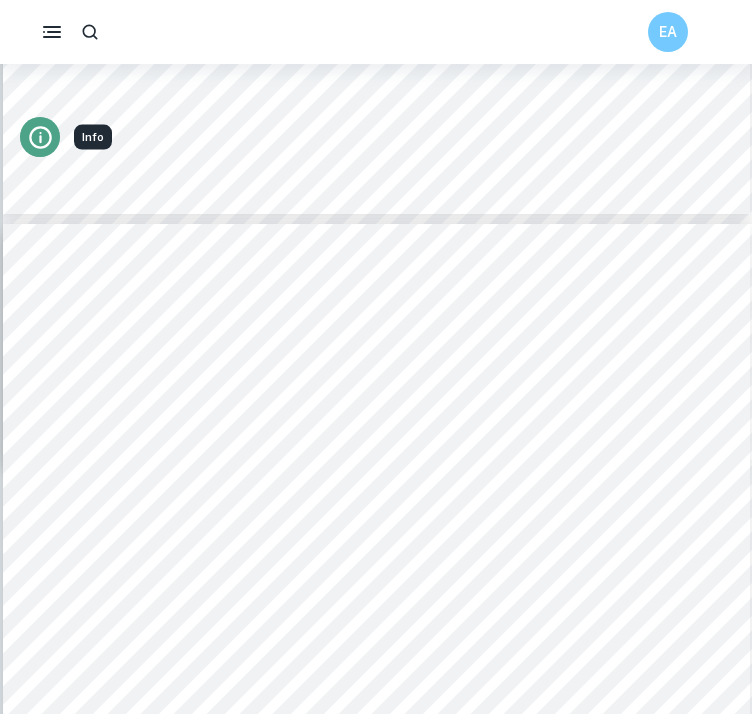 click 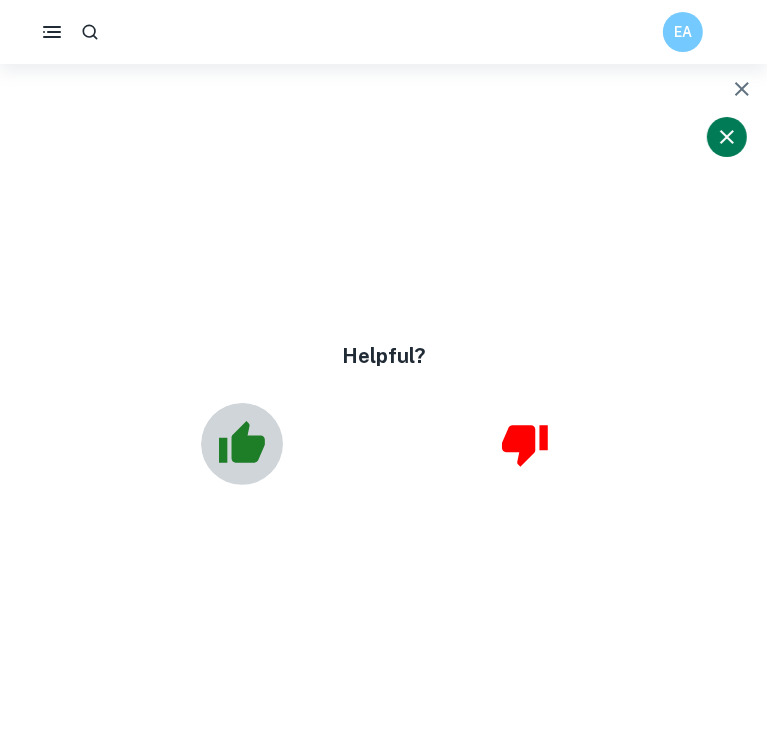 click at bounding box center [242, 444] 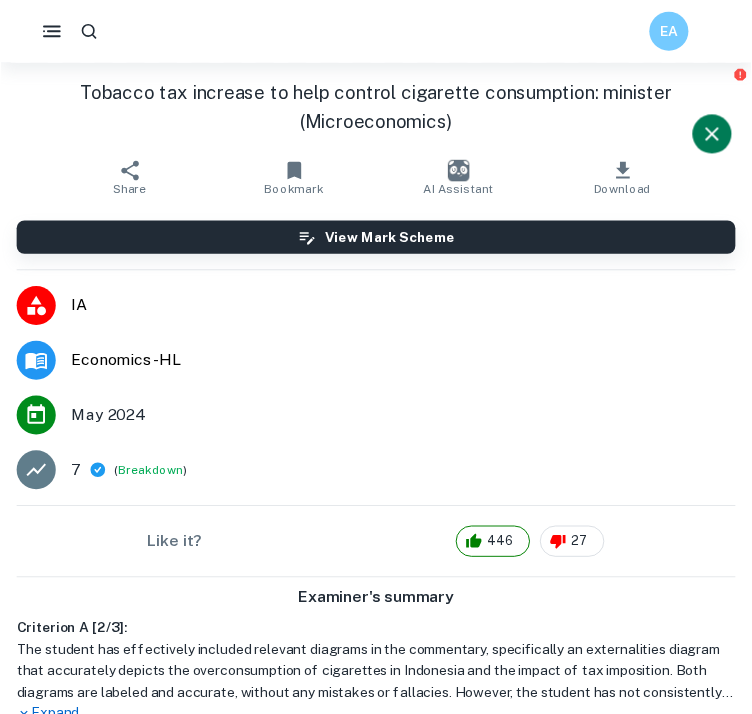 scroll, scrollTop: 0, scrollLeft: 0, axis: both 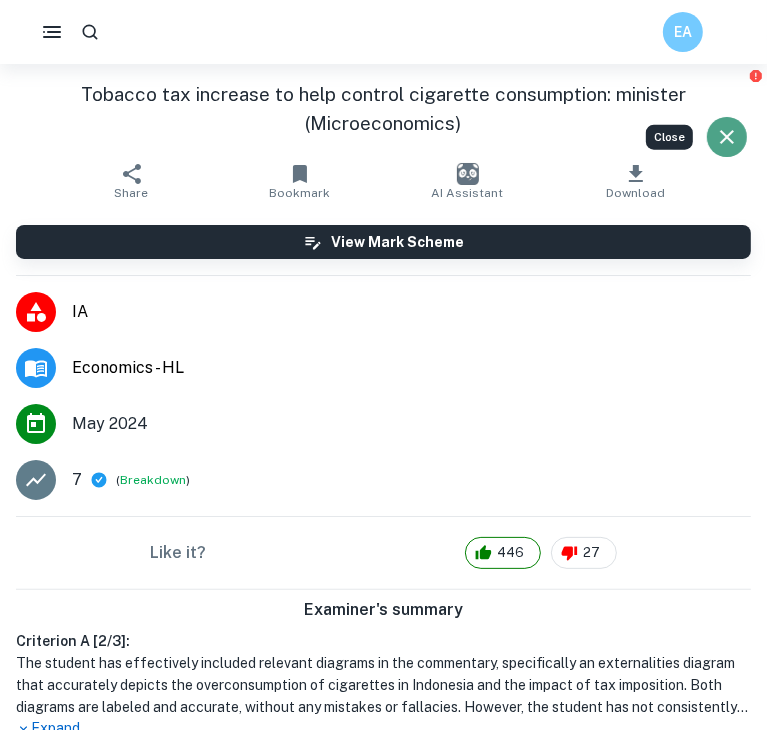 click 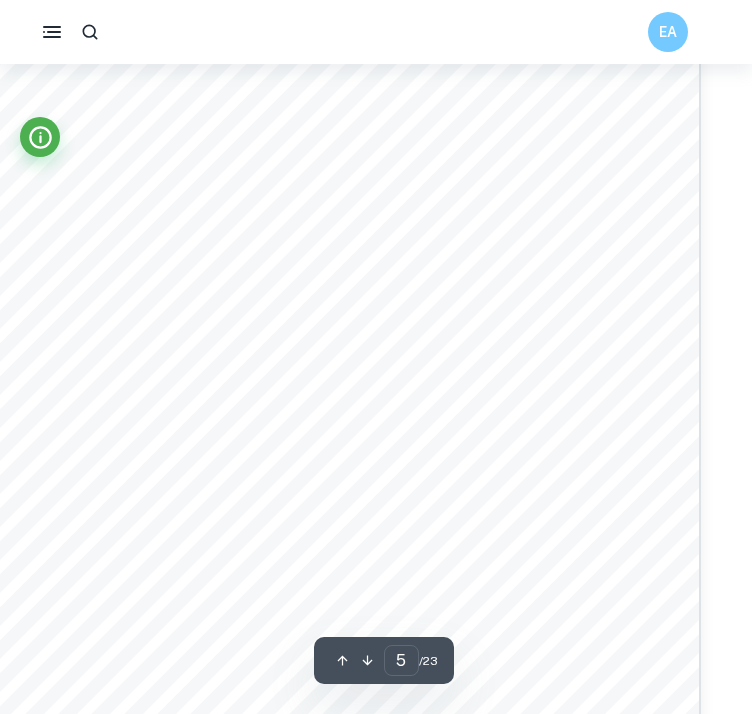 scroll, scrollTop: 4625, scrollLeft: 51, axis: both 